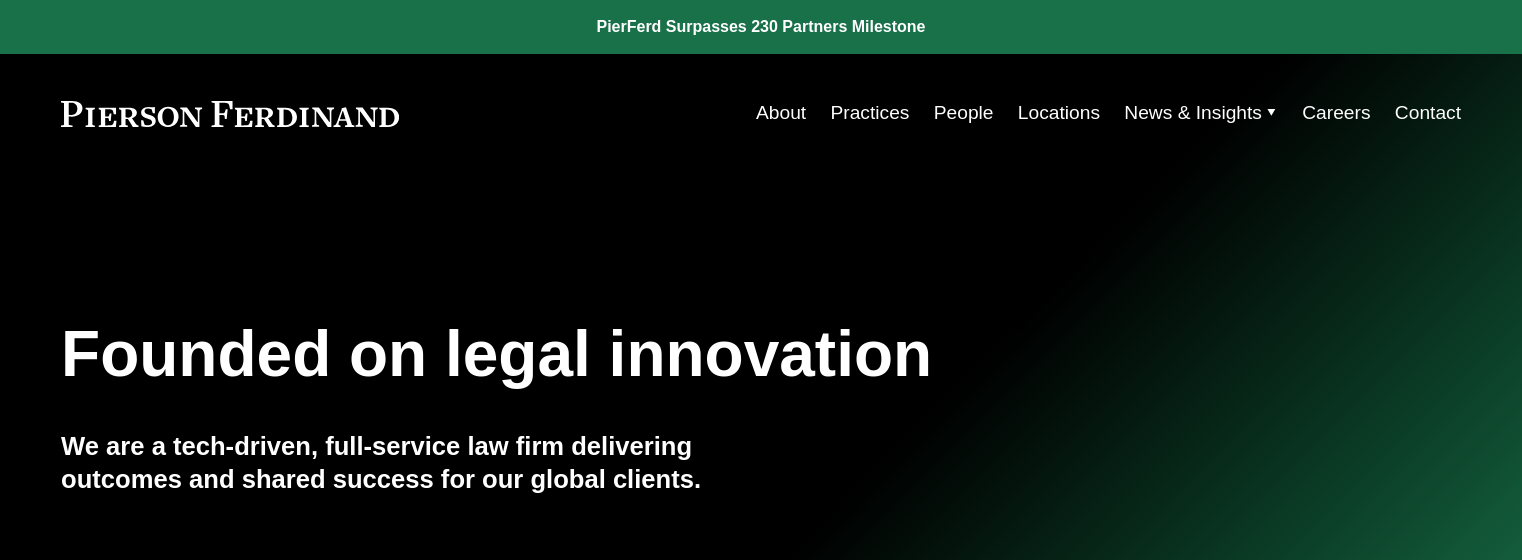scroll, scrollTop: 0, scrollLeft: 0, axis: both 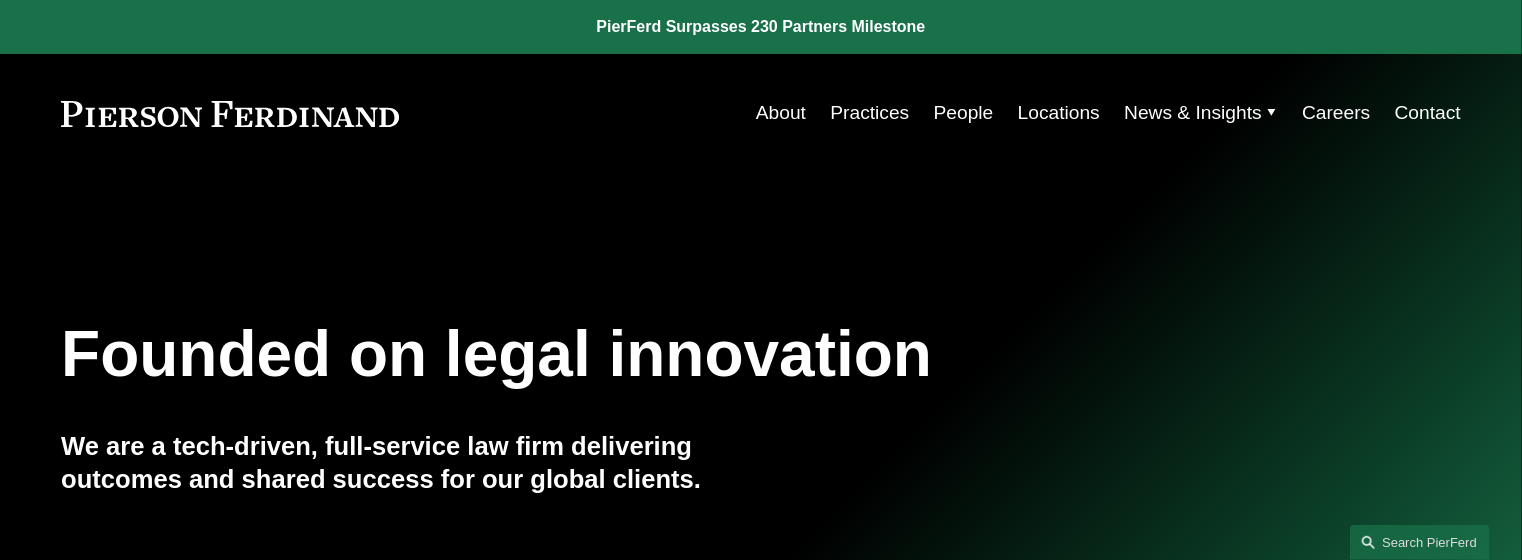 click on "People" at bounding box center [964, 113] 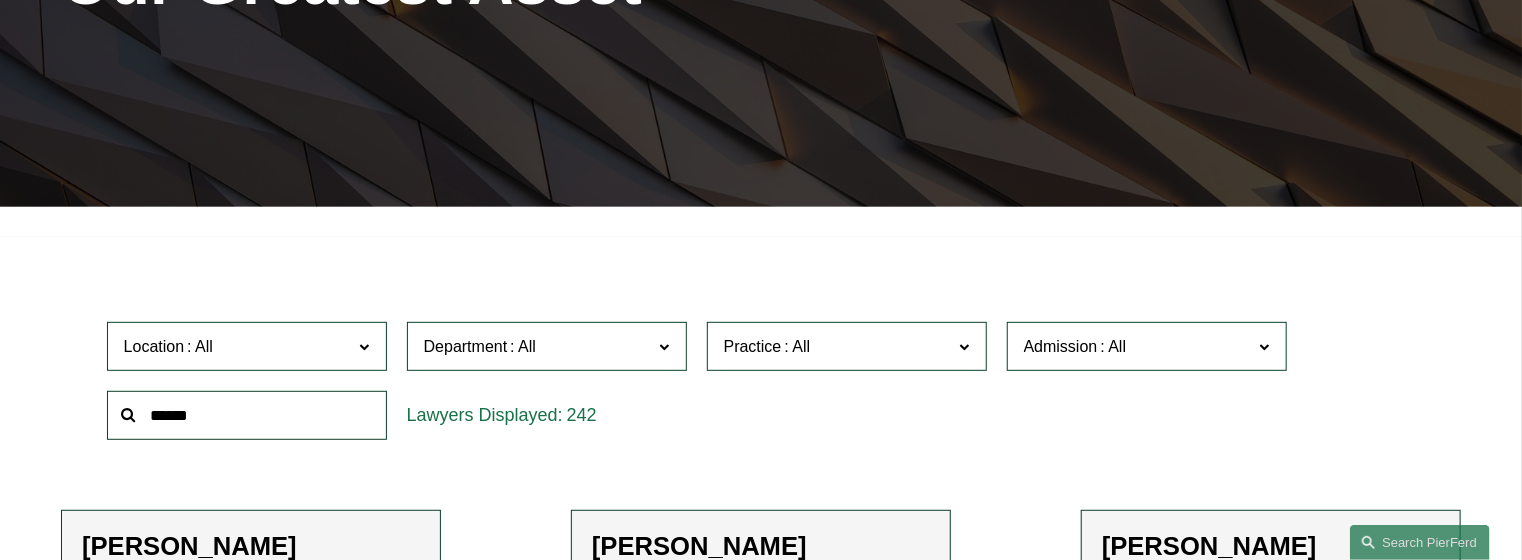 scroll, scrollTop: 400, scrollLeft: 0, axis: vertical 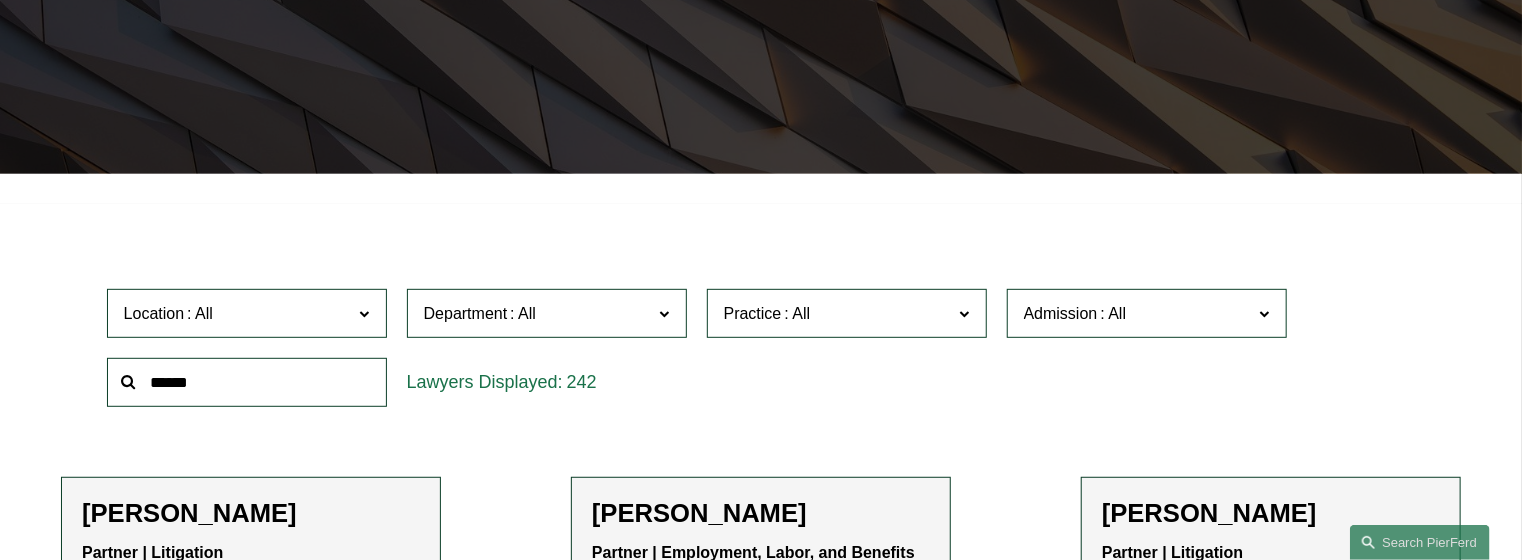click 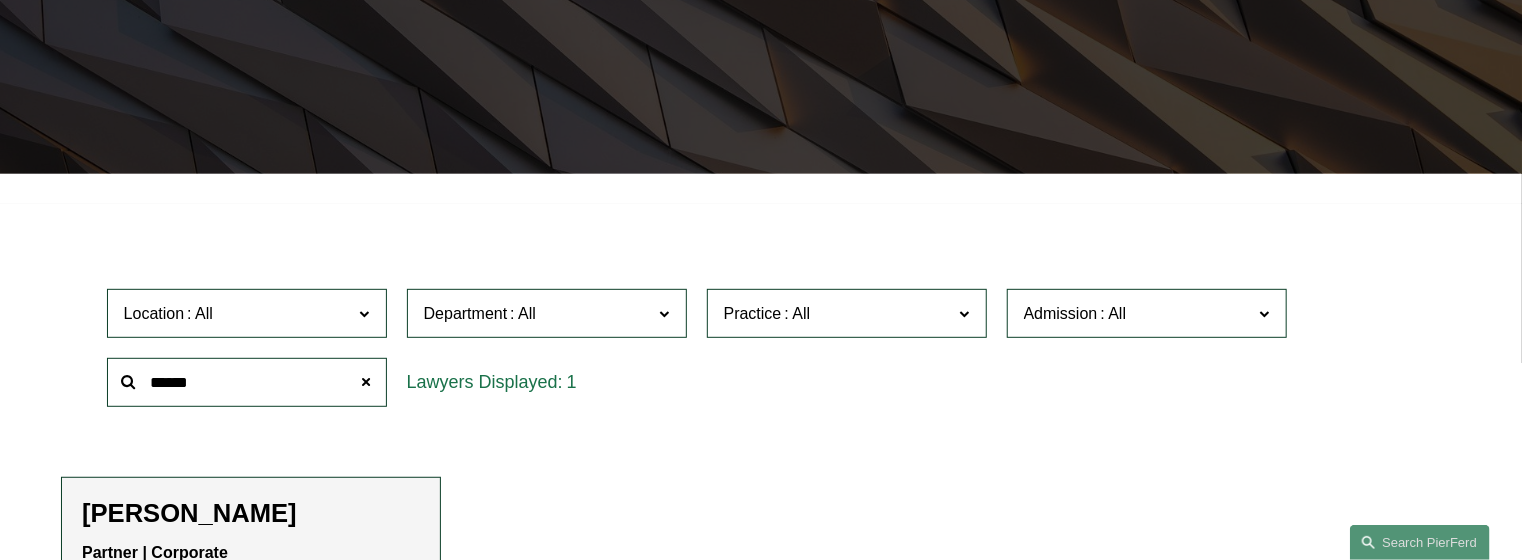 scroll, scrollTop: 600, scrollLeft: 0, axis: vertical 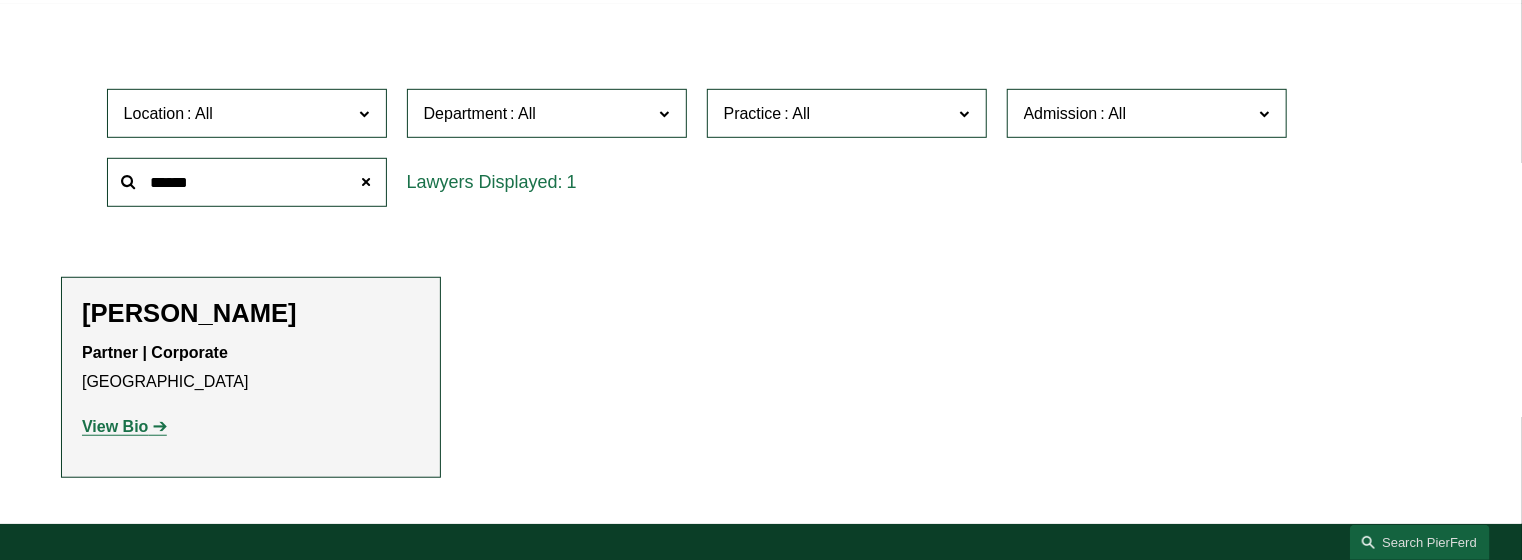 click on "View Bio" 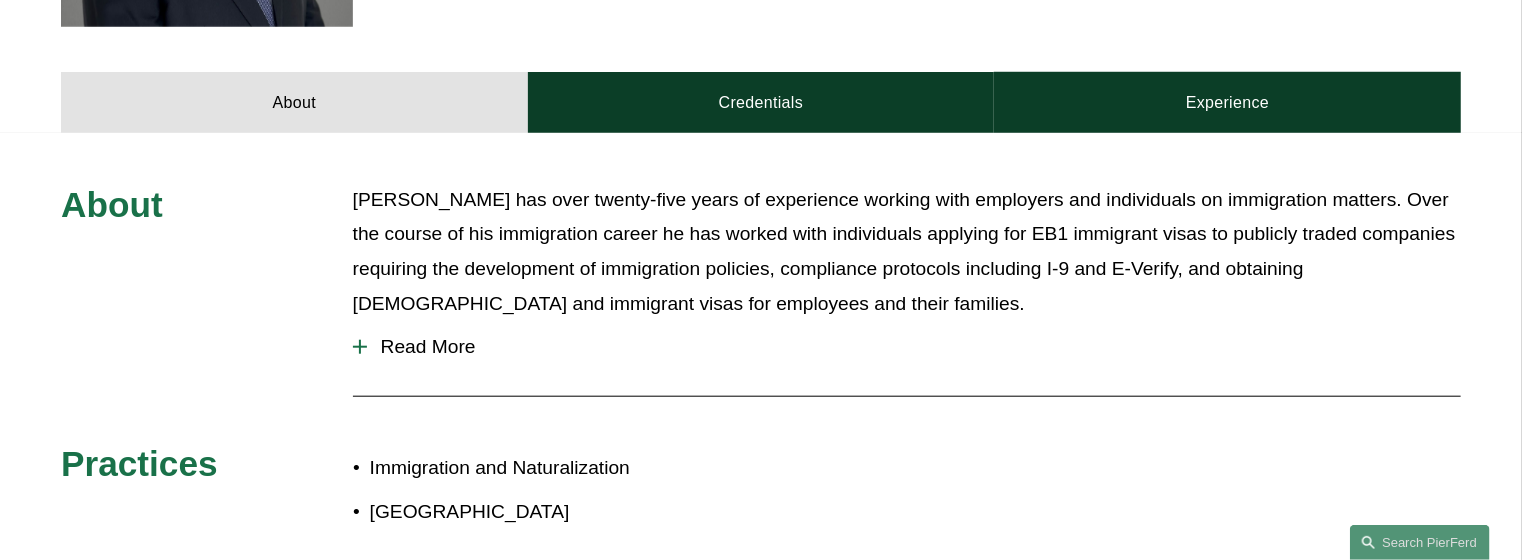 scroll, scrollTop: 800, scrollLeft: 0, axis: vertical 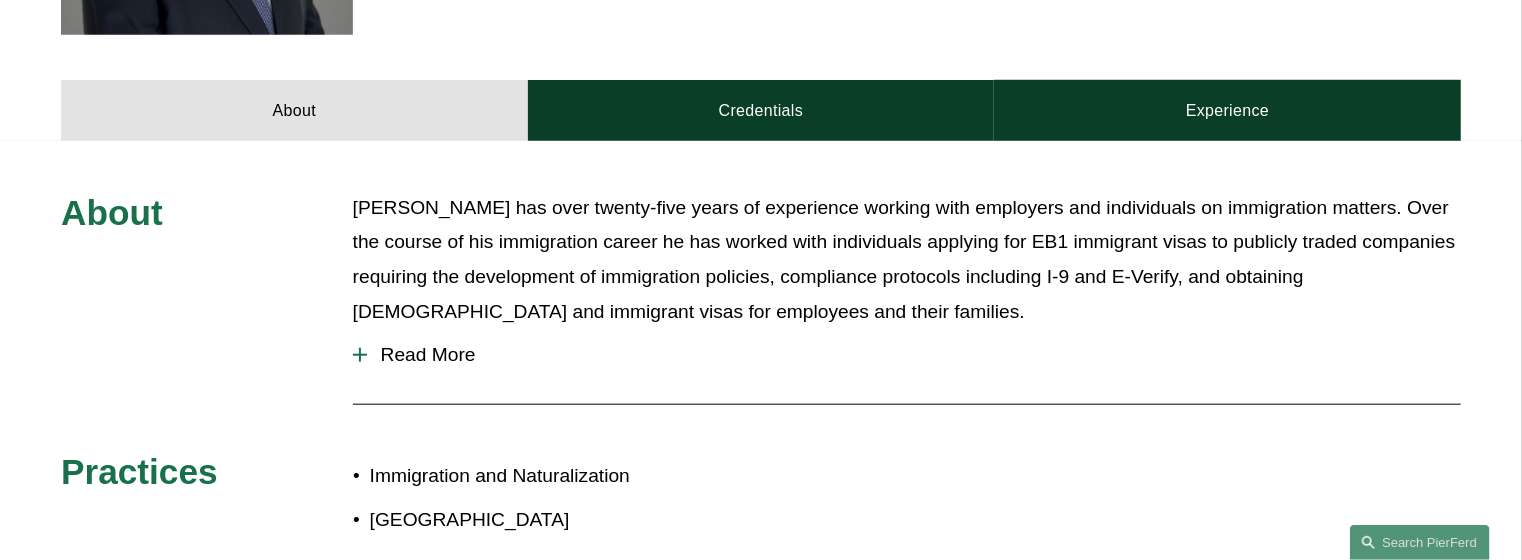 click at bounding box center [360, 355] 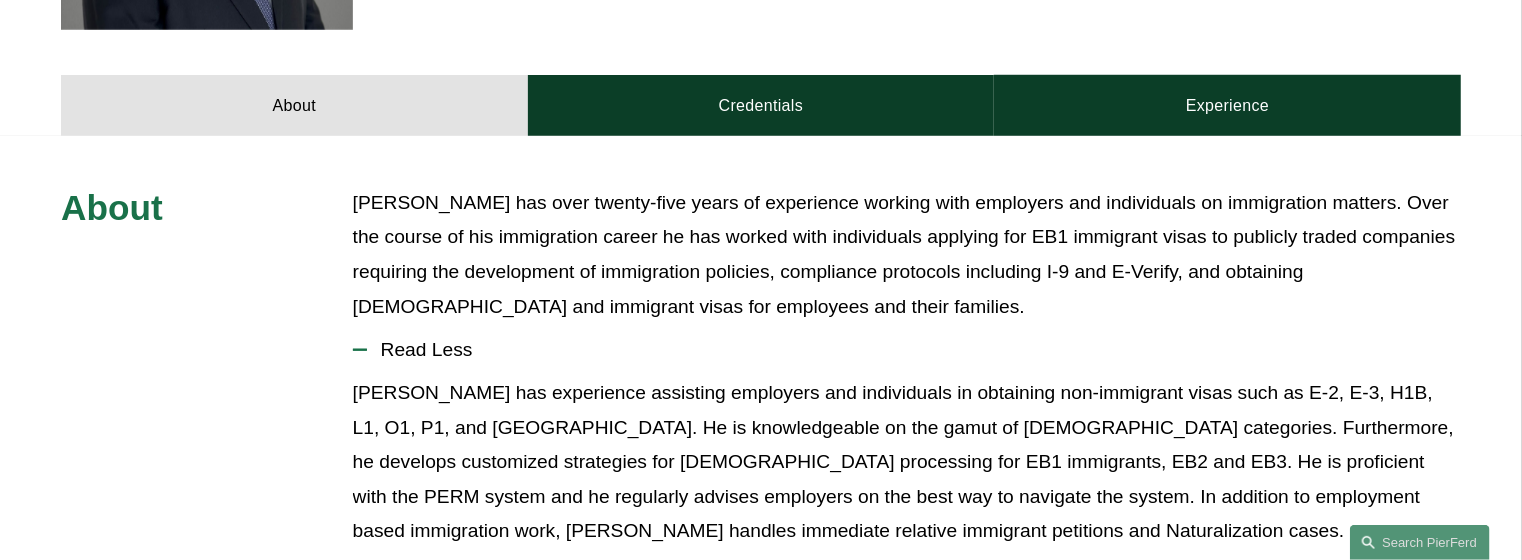 scroll, scrollTop: 600, scrollLeft: 0, axis: vertical 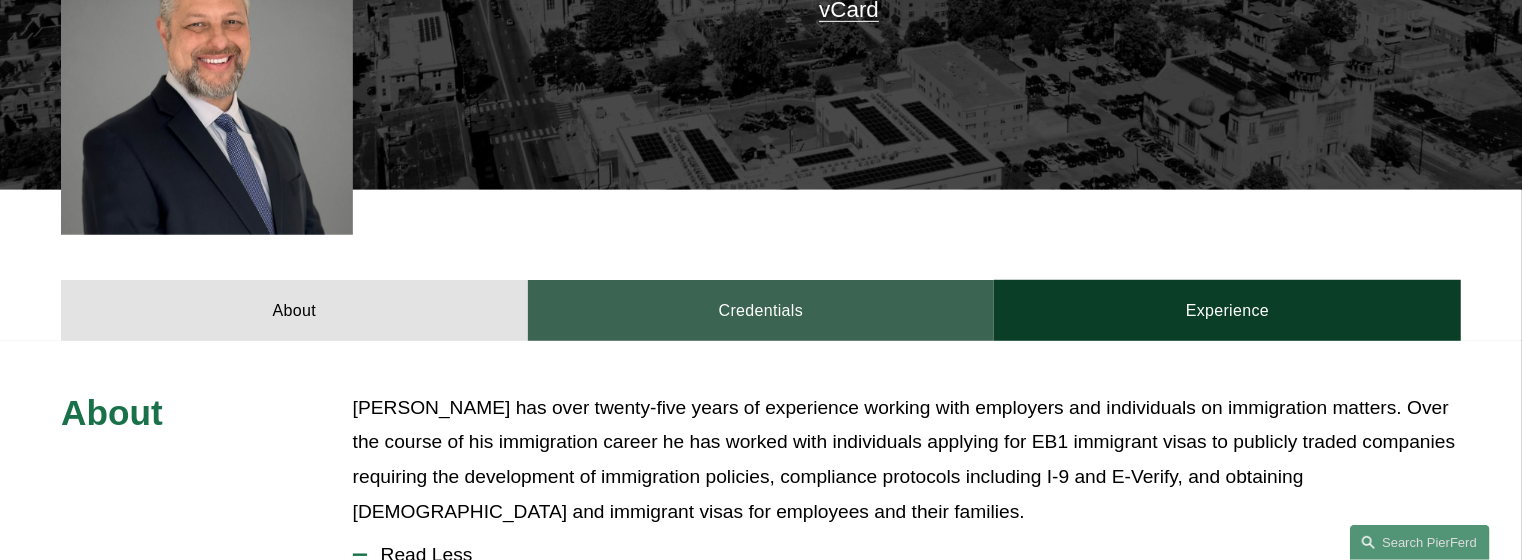 click on "Credentials" at bounding box center (761, 310) 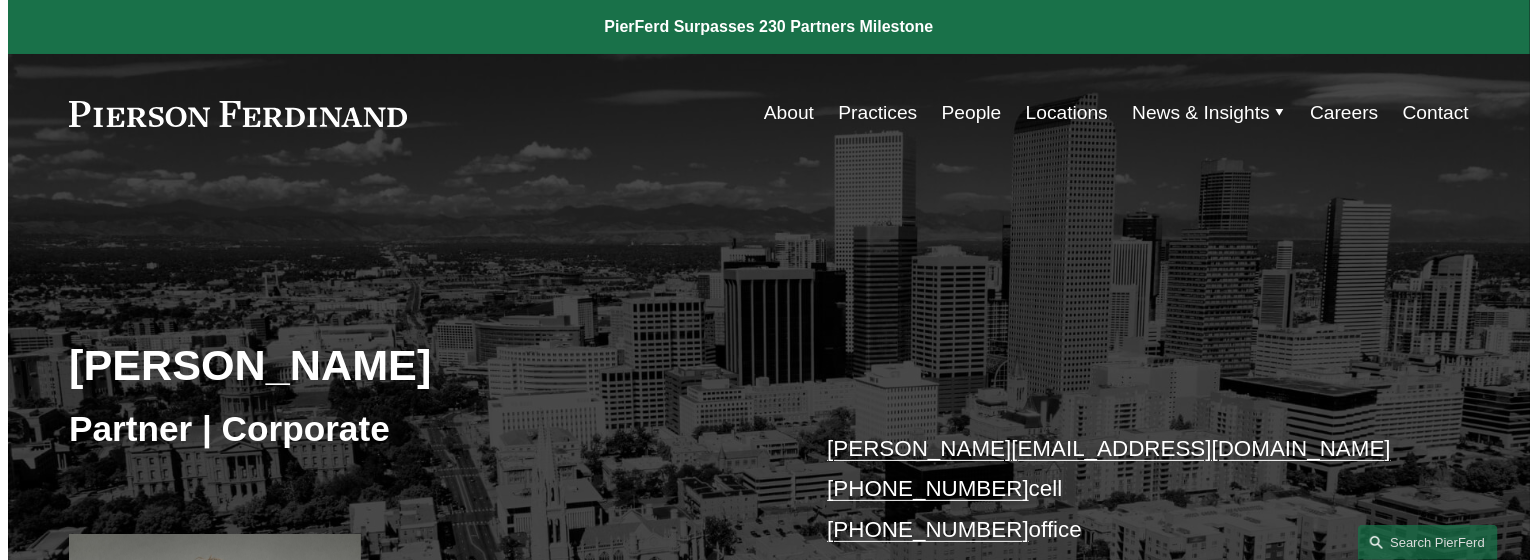 scroll, scrollTop: 0, scrollLeft: 0, axis: both 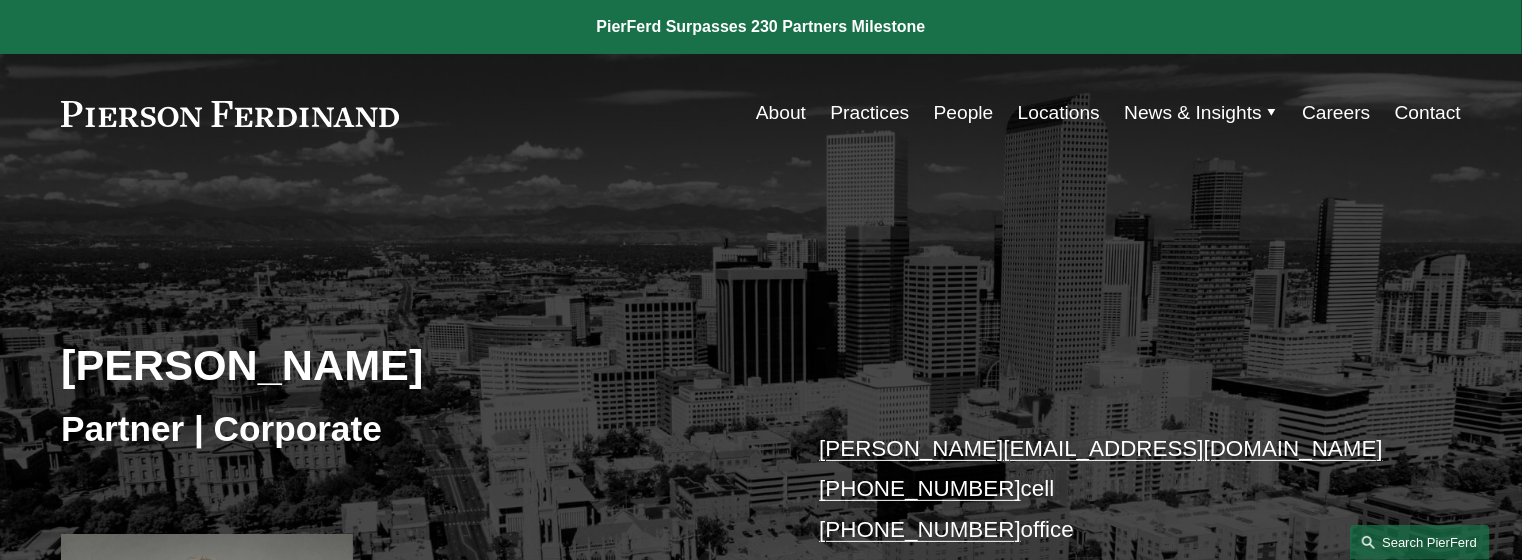 click on "Search this site" at bounding box center [1420, 542] 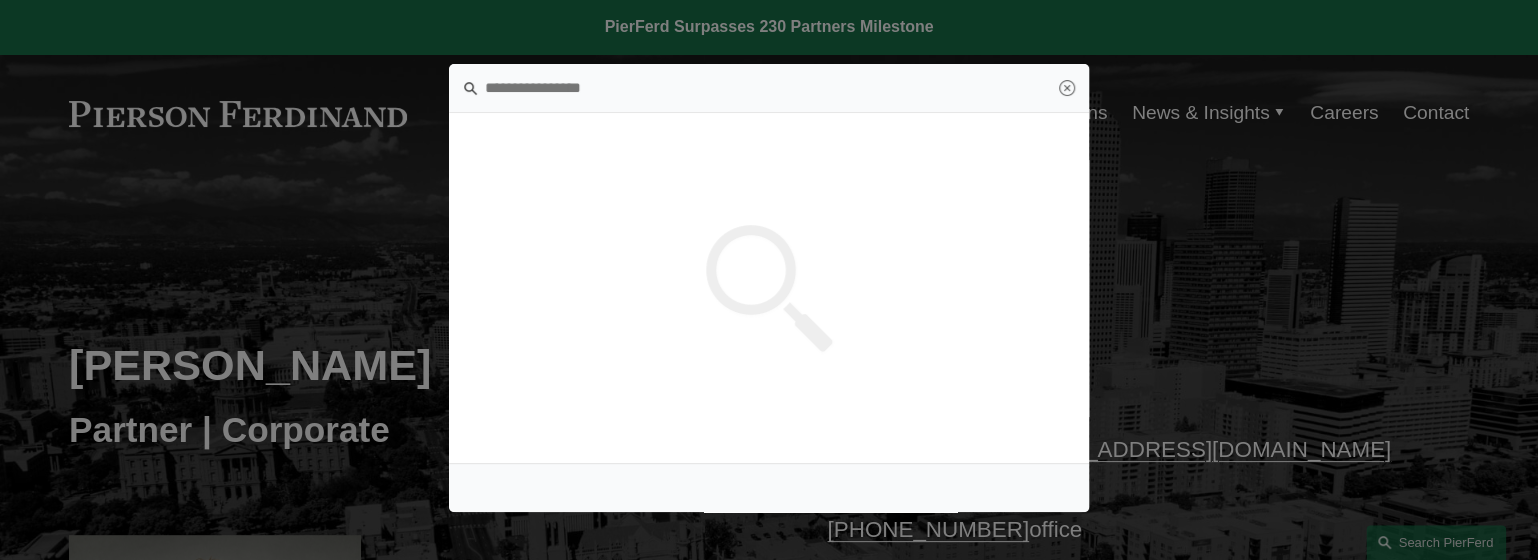 click at bounding box center (769, 288) 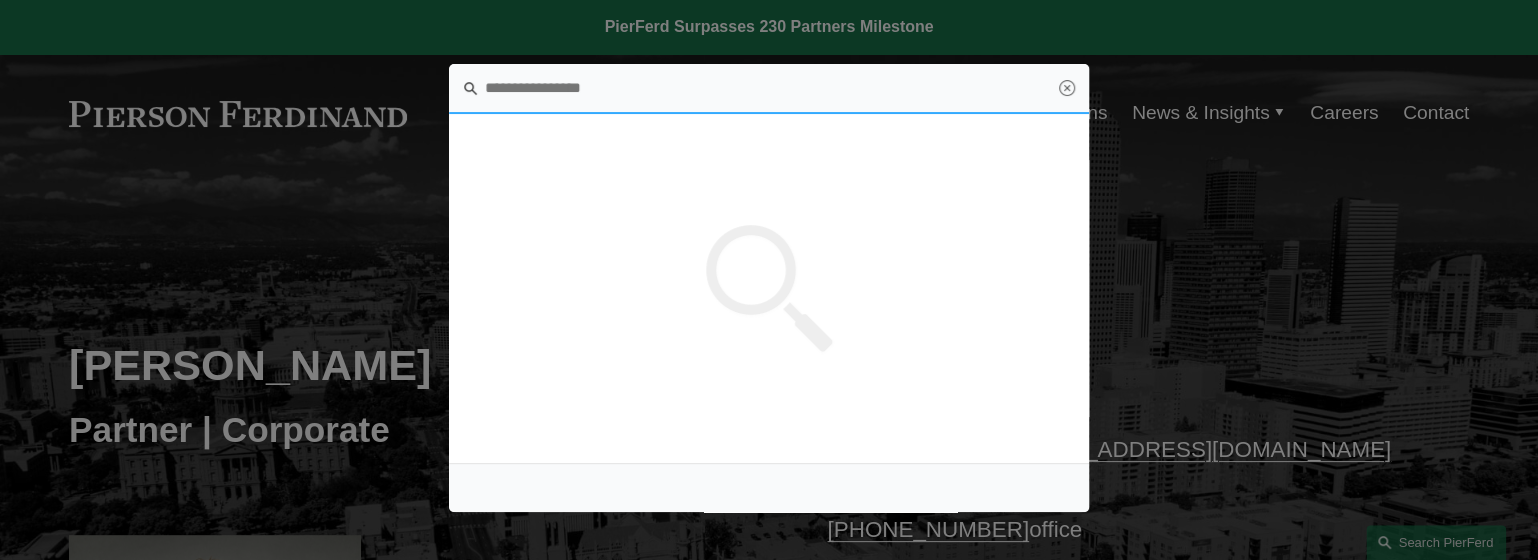 click at bounding box center (769, 89) 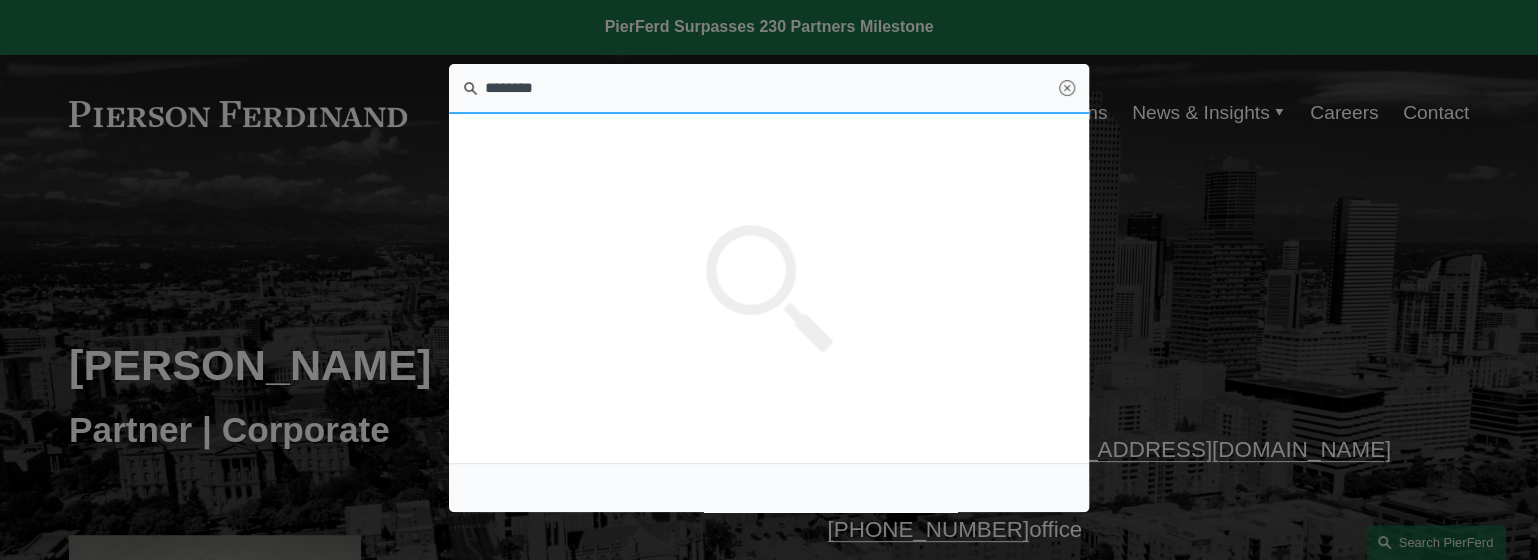 type on "********" 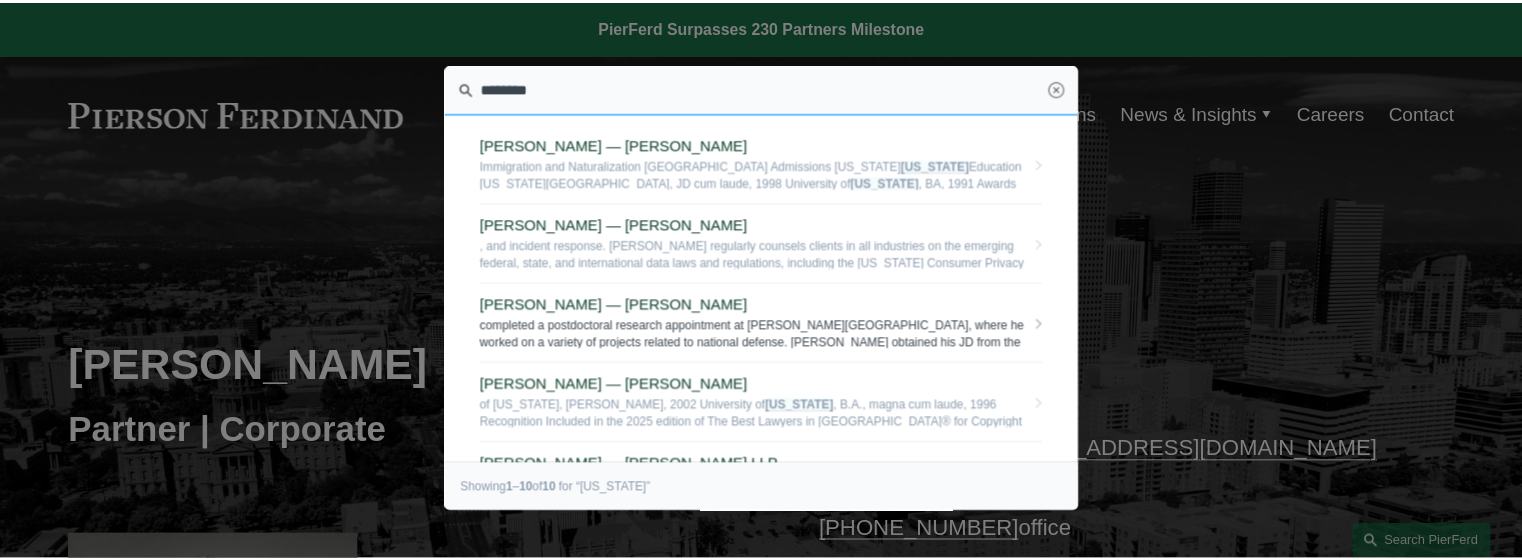scroll, scrollTop: 0, scrollLeft: 0, axis: both 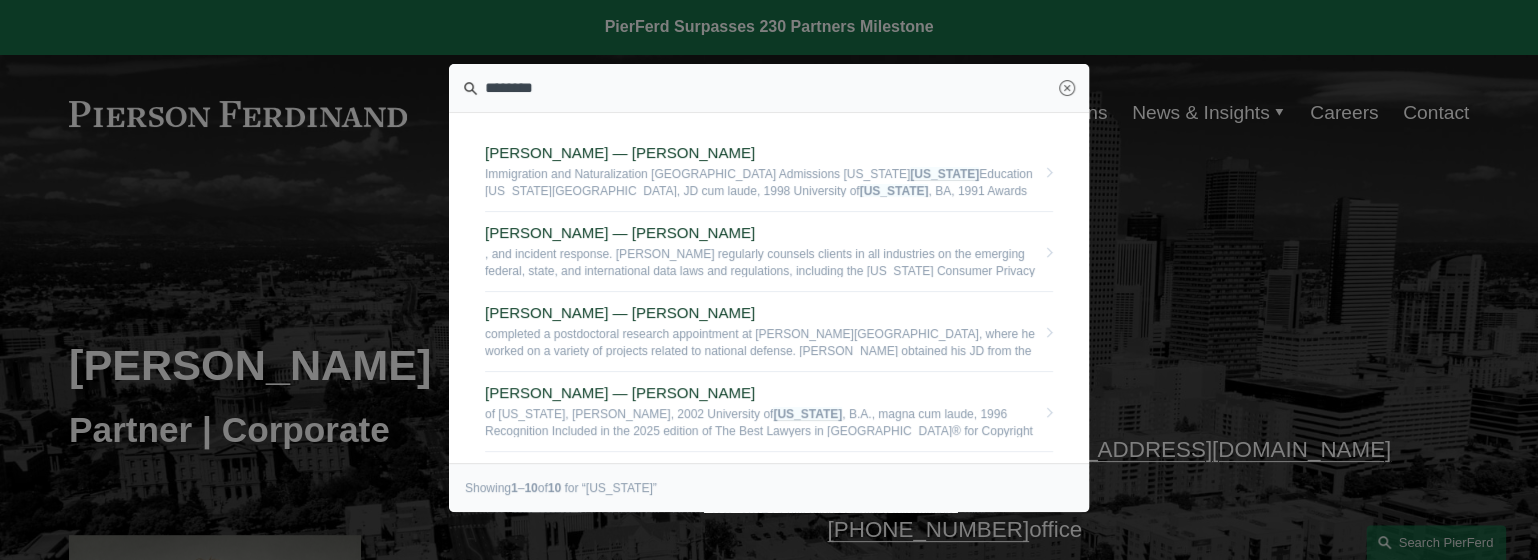 click at bounding box center [769, 280] 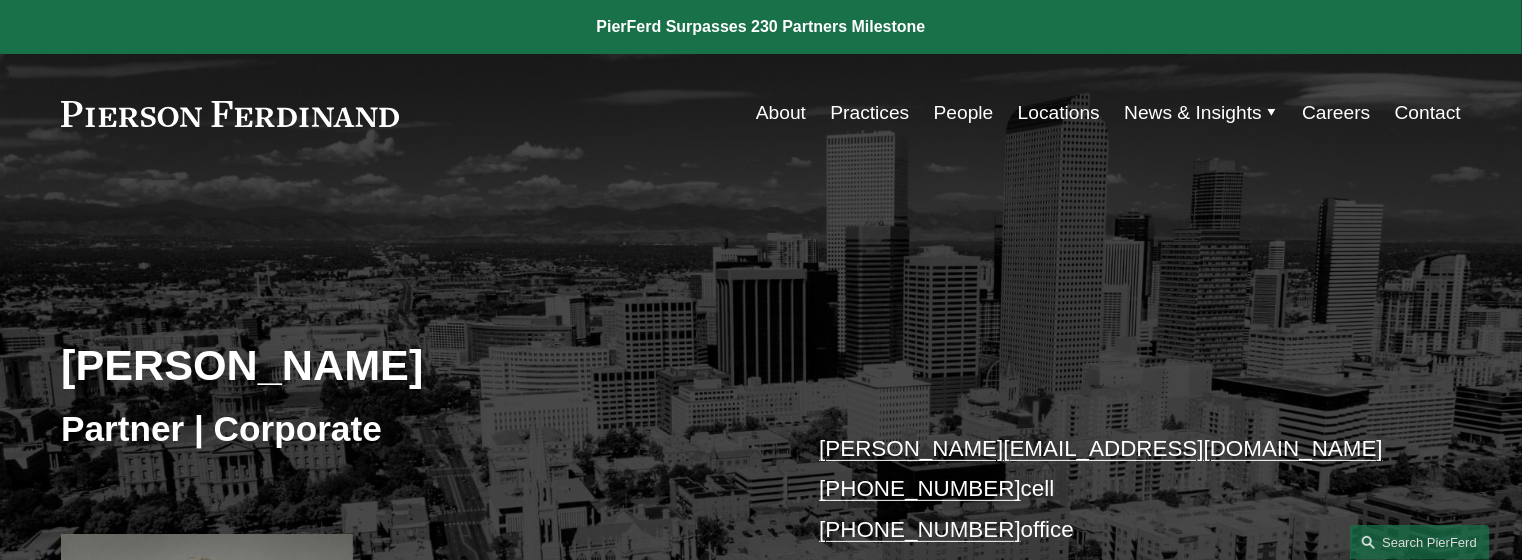 click on "Locations" at bounding box center [1059, 113] 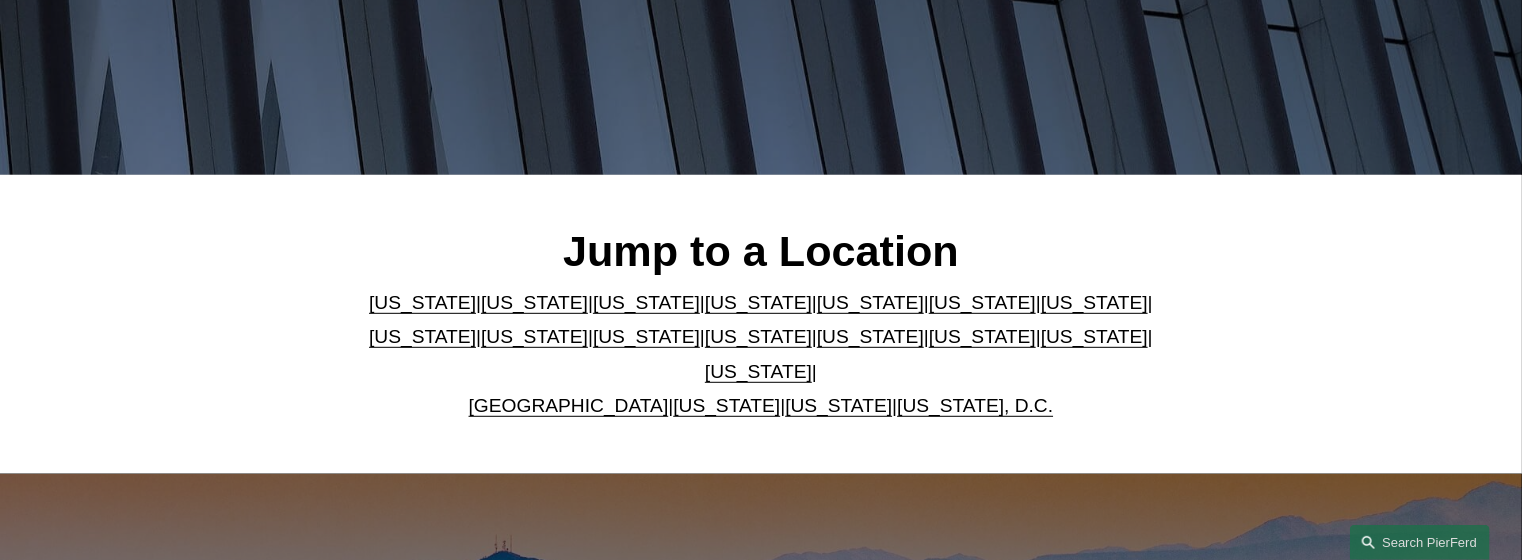 scroll, scrollTop: 600, scrollLeft: 0, axis: vertical 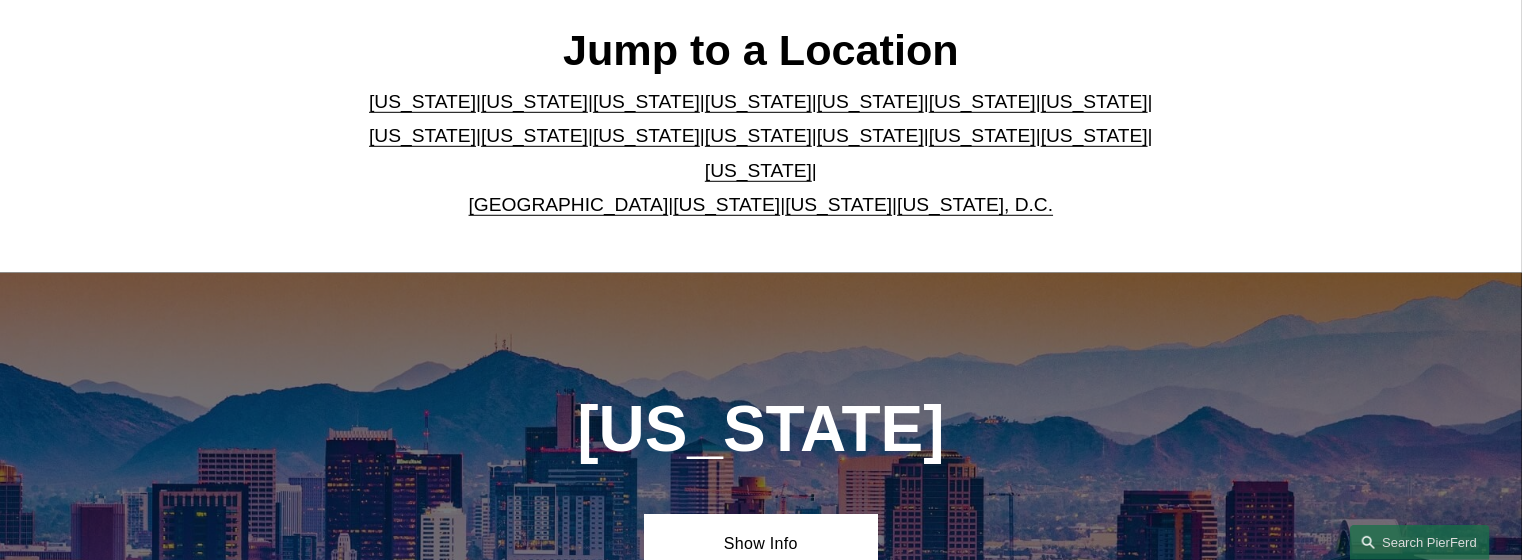 click on "[US_STATE]" at bounding box center [646, 101] 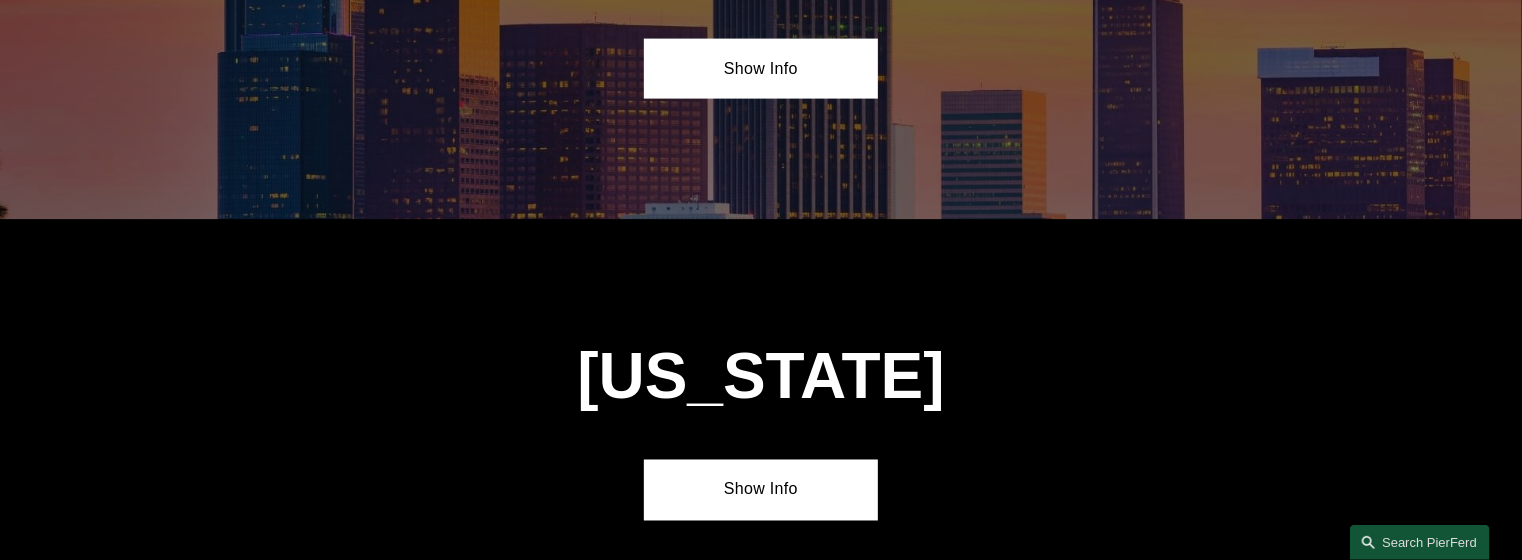 scroll, scrollTop: 1700, scrollLeft: 0, axis: vertical 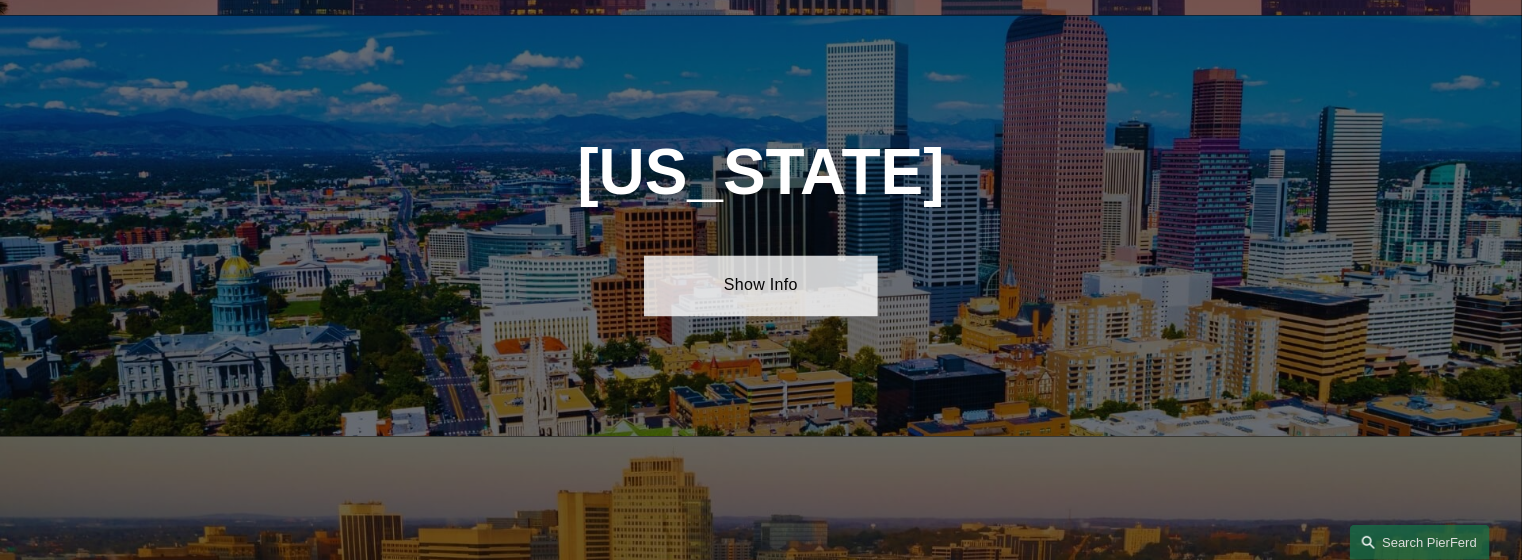 click on "Show Info" at bounding box center [760, 286] 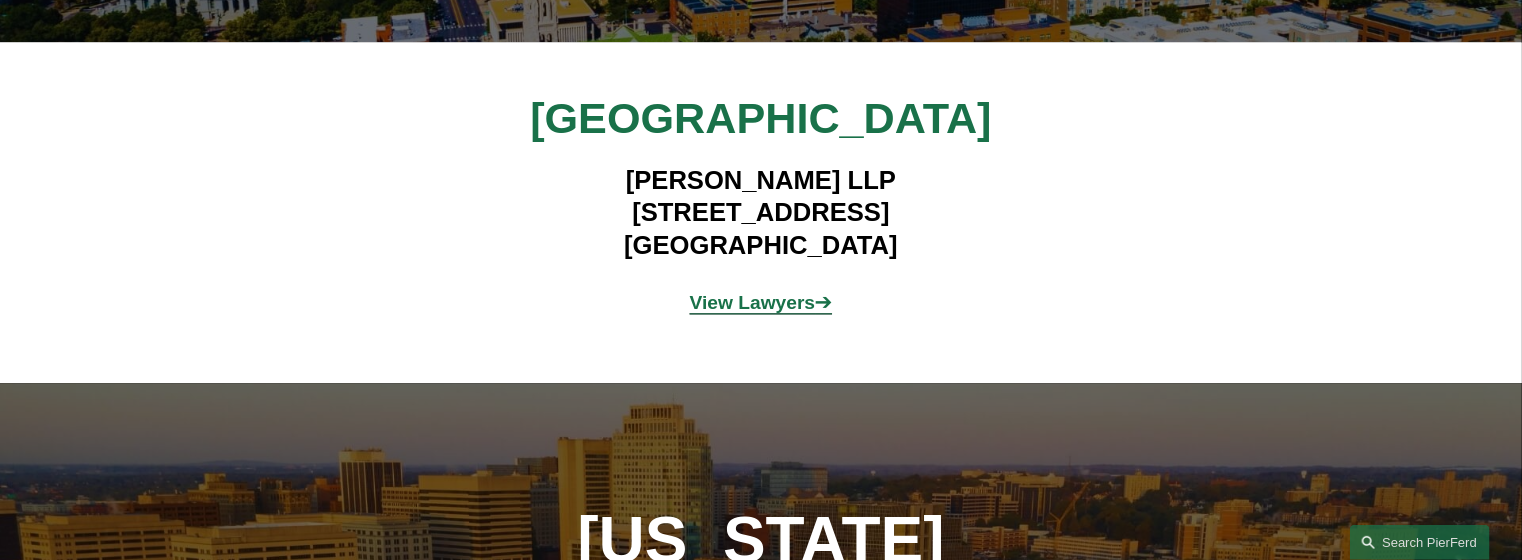 scroll, scrollTop: 2300, scrollLeft: 0, axis: vertical 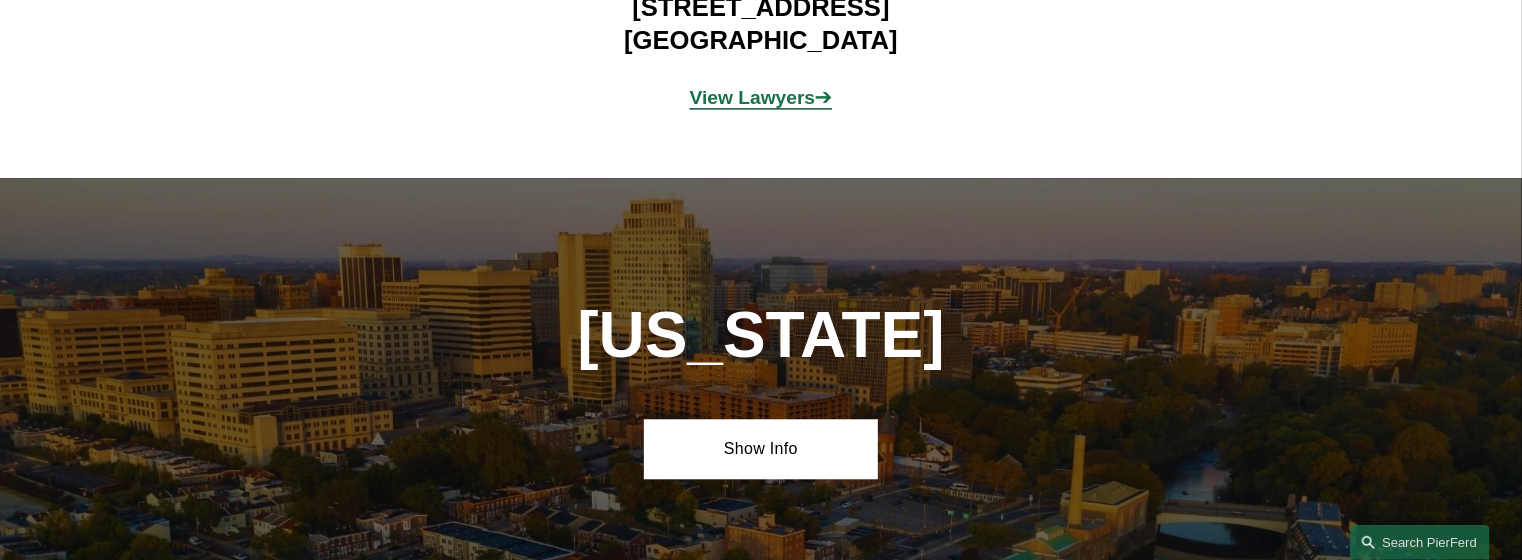 click on "View Lawyers" at bounding box center [753, 97] 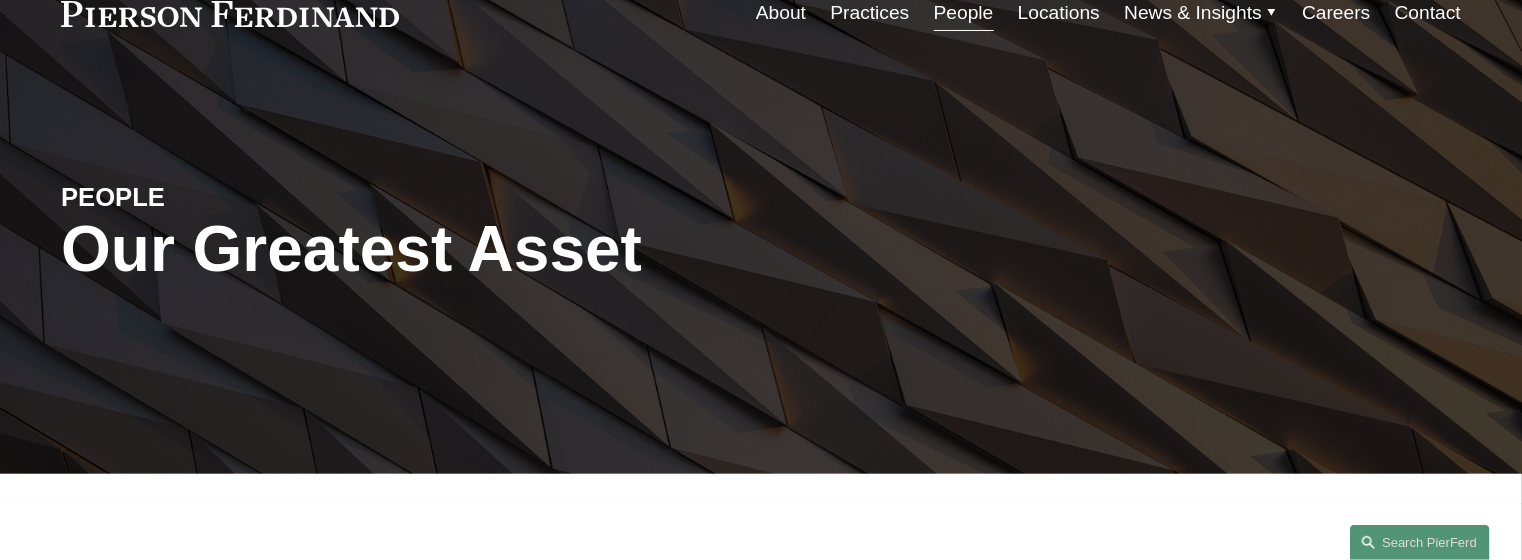 scroll, scrollTop: 0, scrollLeft: 0, axis: both 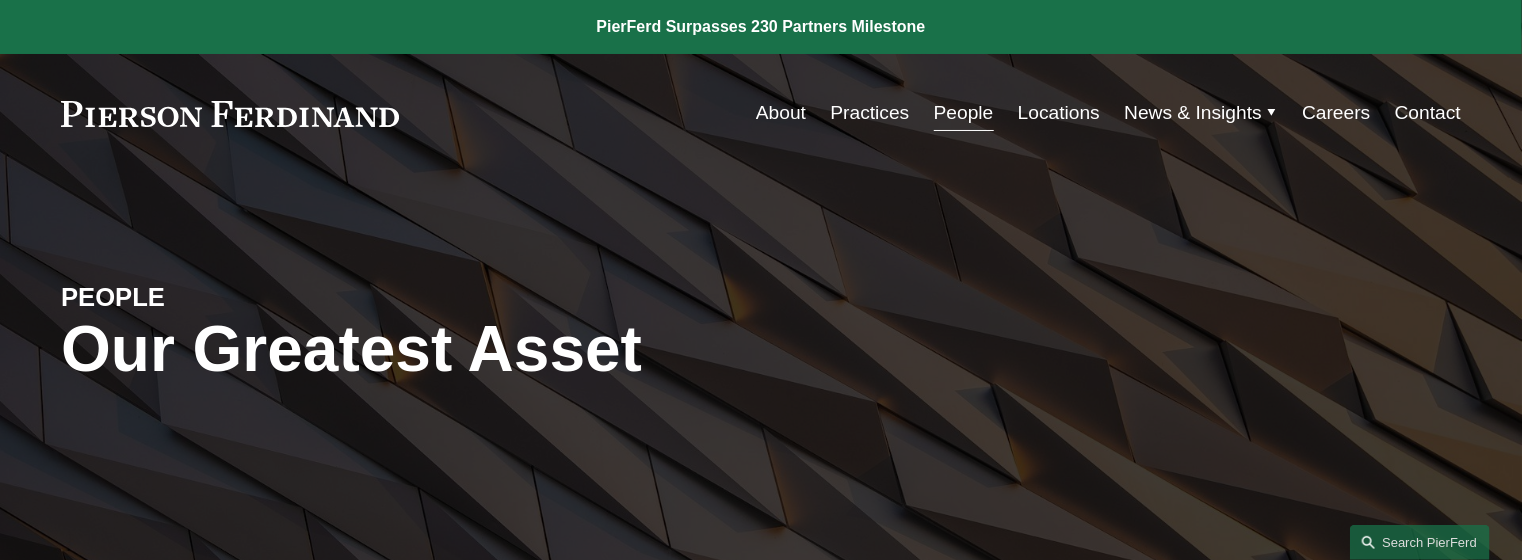 click on "Practices" at bounding box center (870, 113) 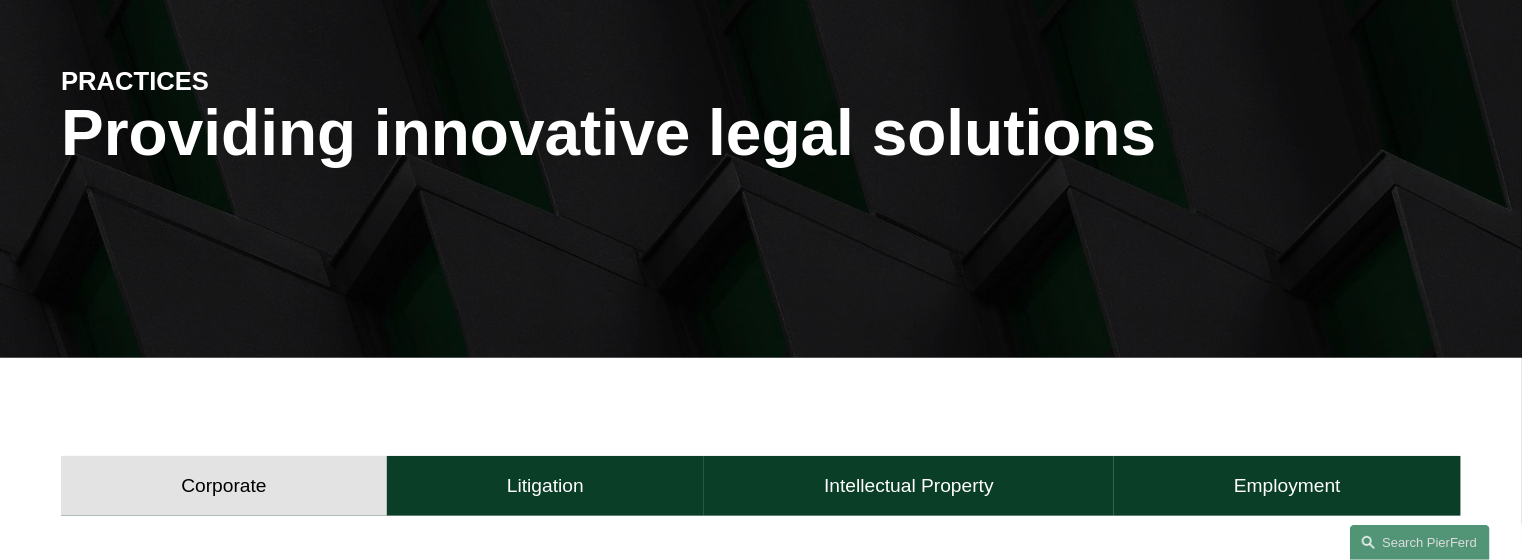 scroll, scrollTop: 0, scrollLeft: 0, axis: both 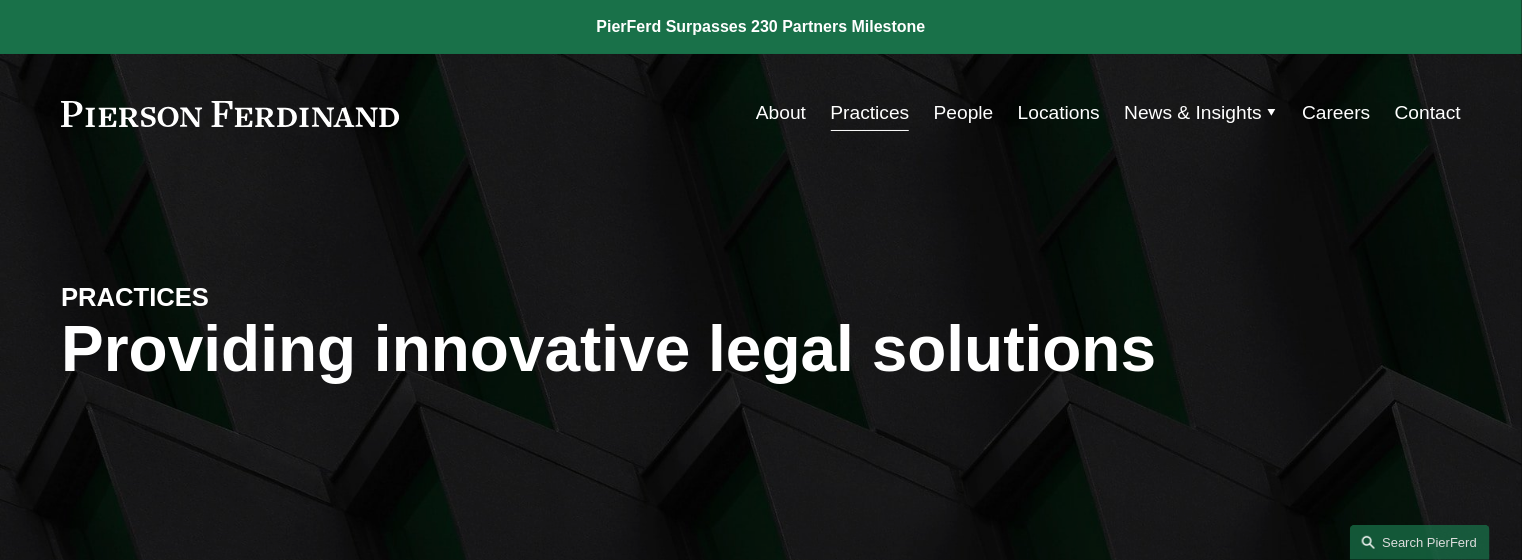 click on "Locations" at bounding box center [1059, 113] 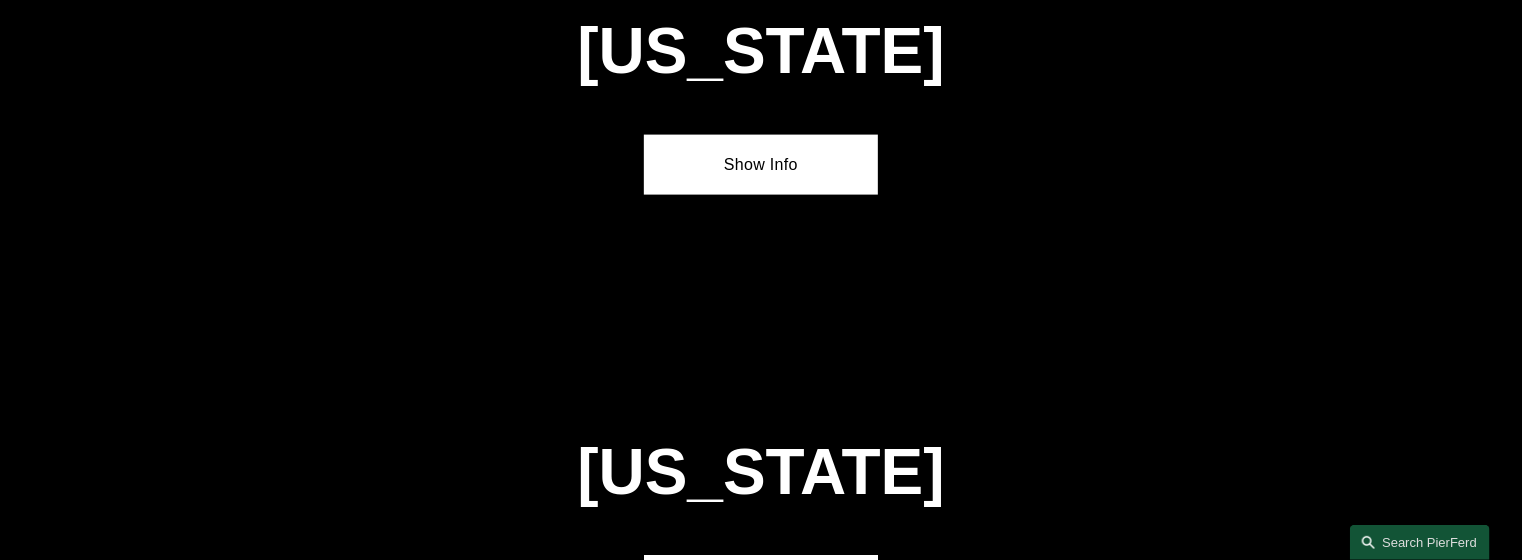 scroll, scrollTop: 1700, scrollLeft: 0, axis: vertical 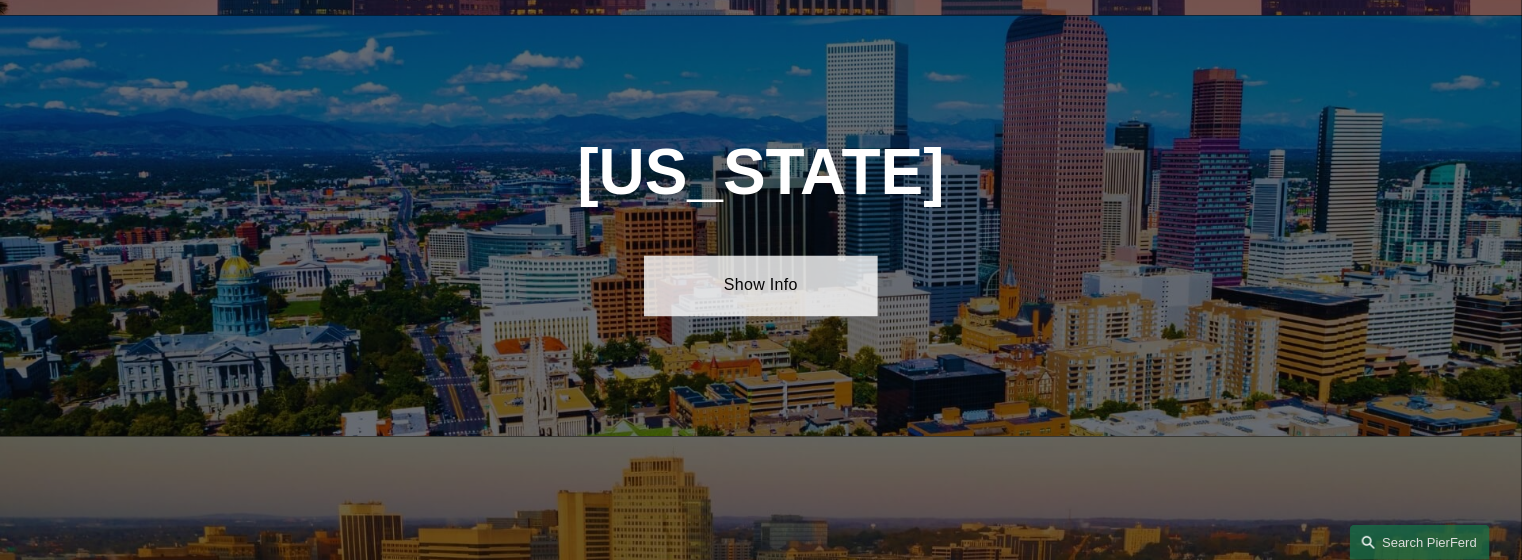 click on "Show Info" at bounding box center [760, 286] 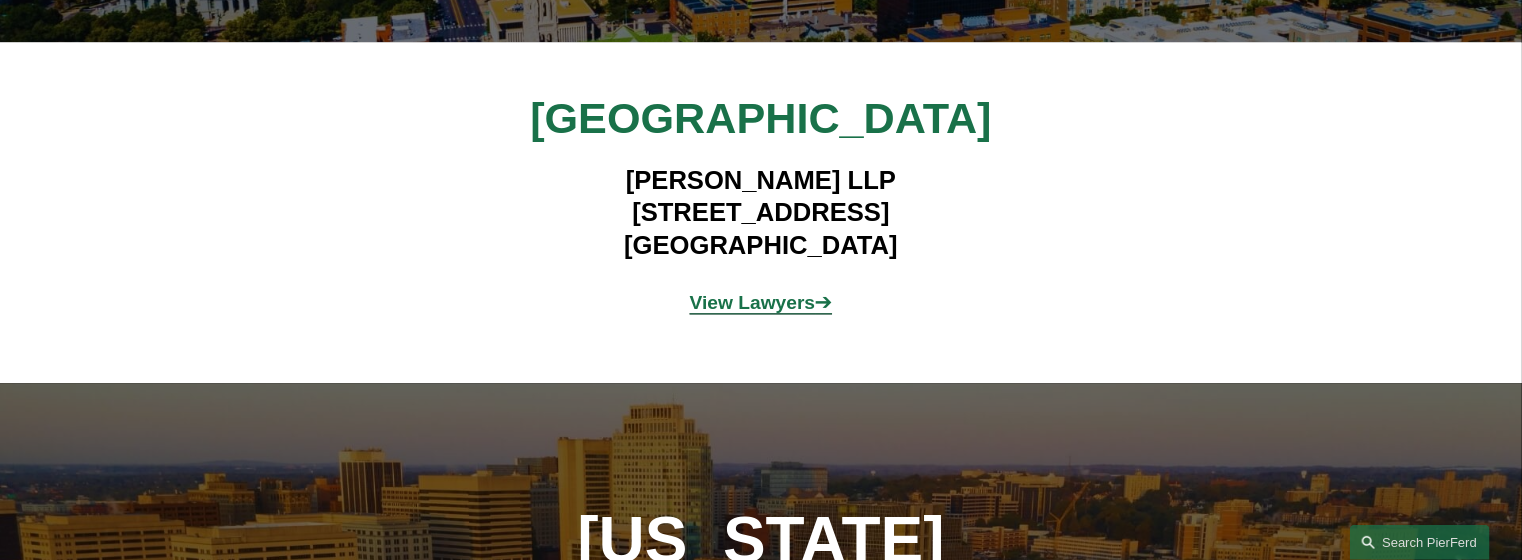 scroll, scrollTop: 2200, scrollLeft: 0, axis: vertical 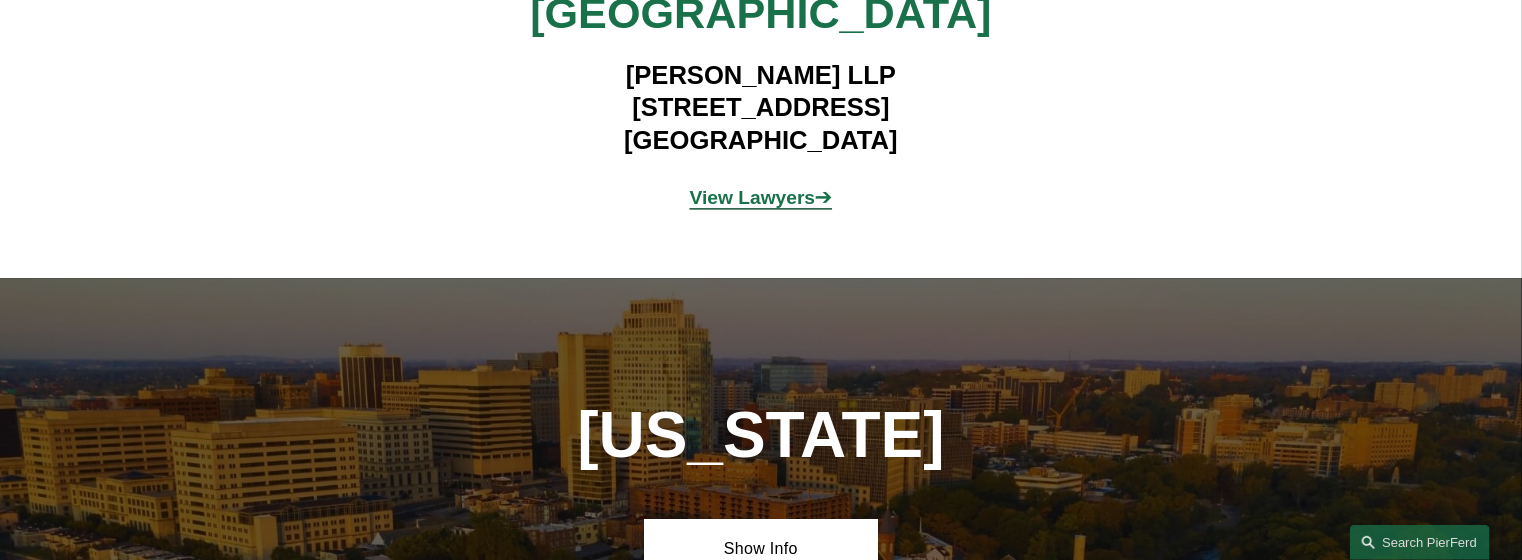 click on "View Lawyers" at bounding box center [753, 197] 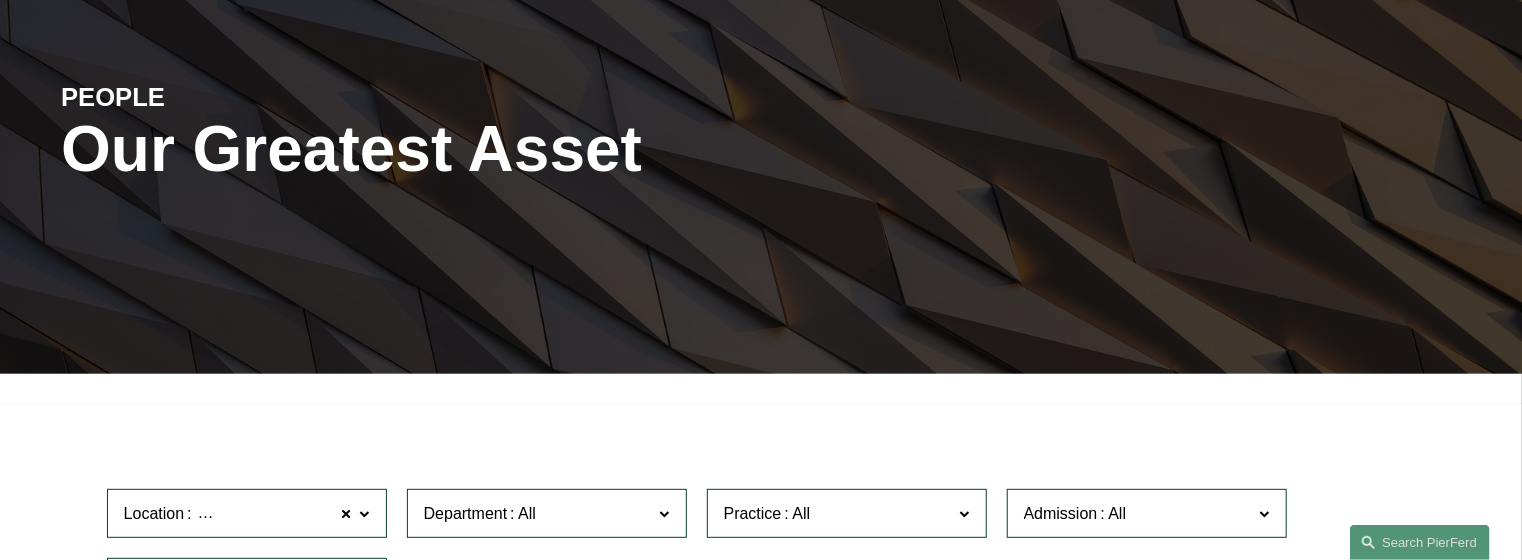 scroll, scrollTop: 0, scrollLeft: 0, axis: both 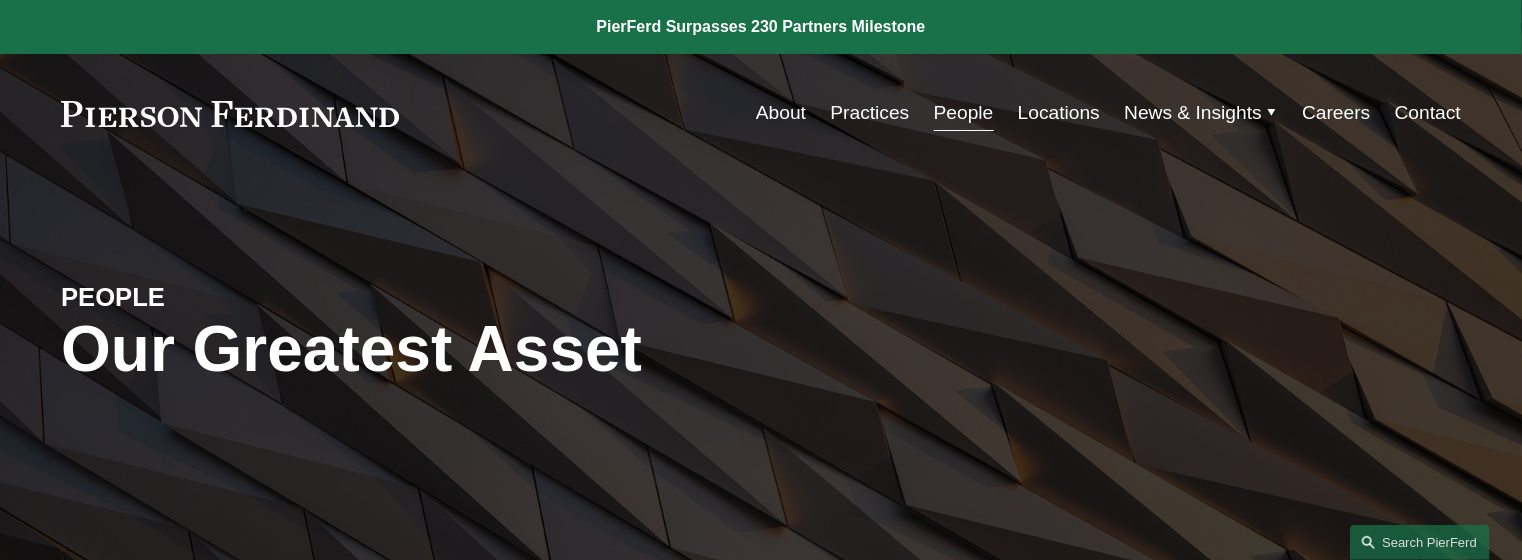 click on "Locations" at bounding box center [1059, 113] 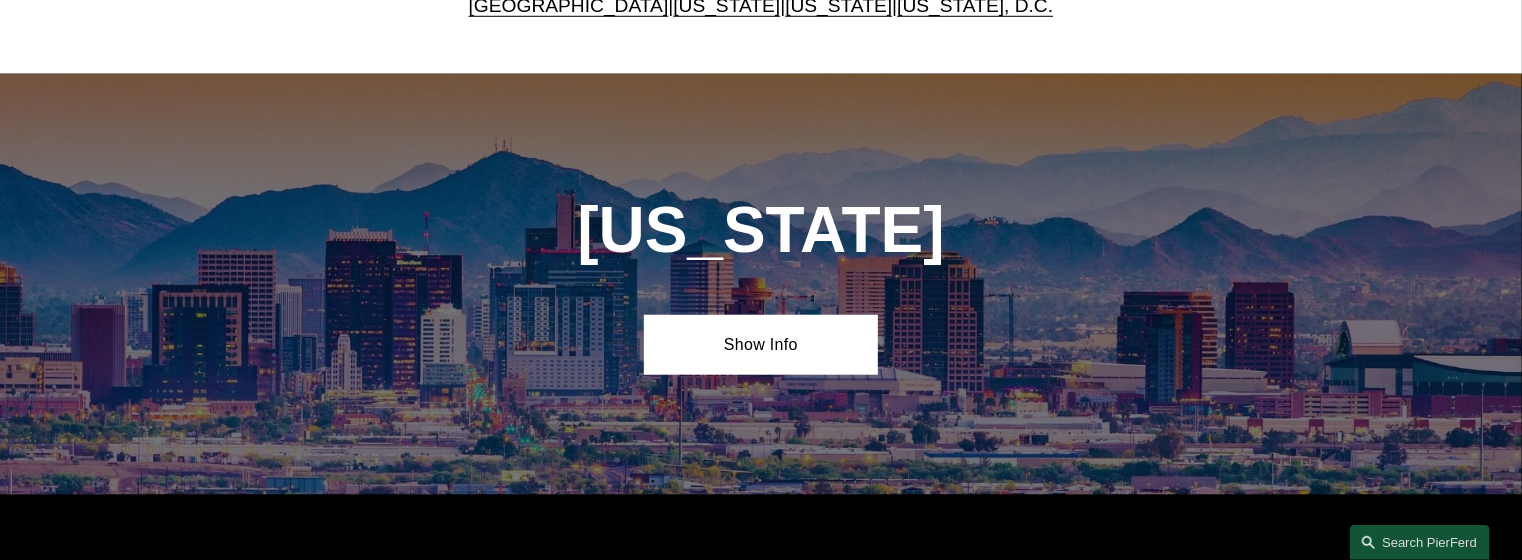 scroll, scrollTop: 900, scrollLeft: 0, axis: vertical 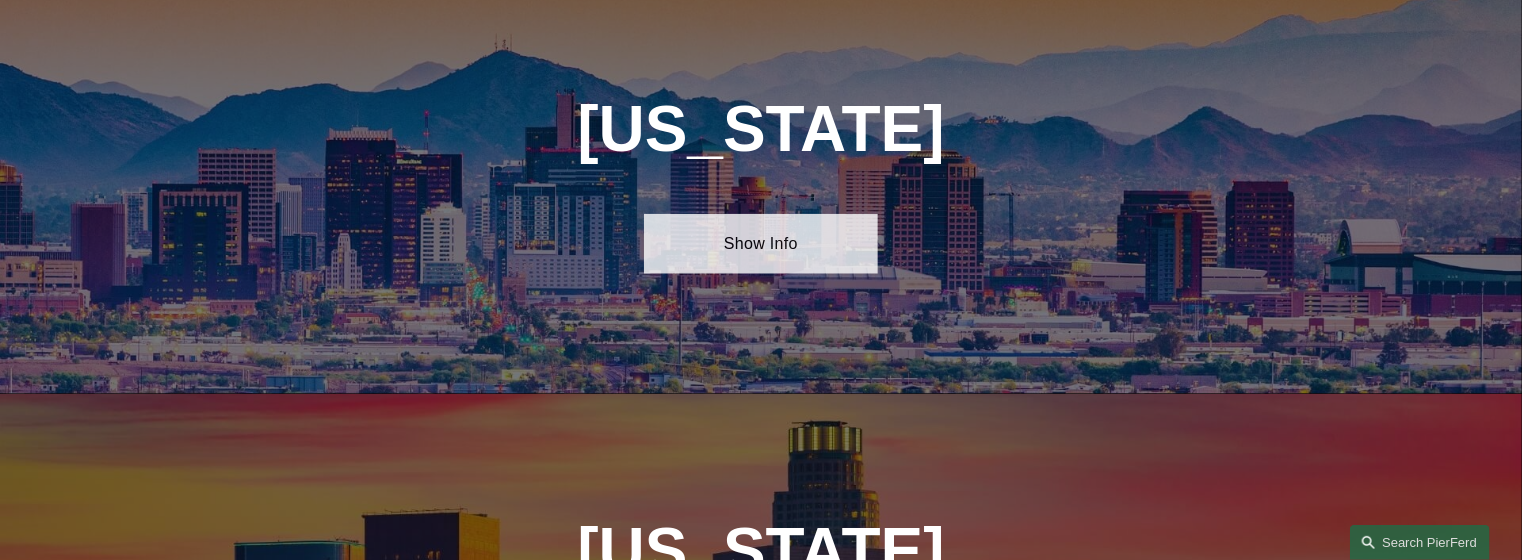 click on "Show Info" at bounding box center (760, 244) 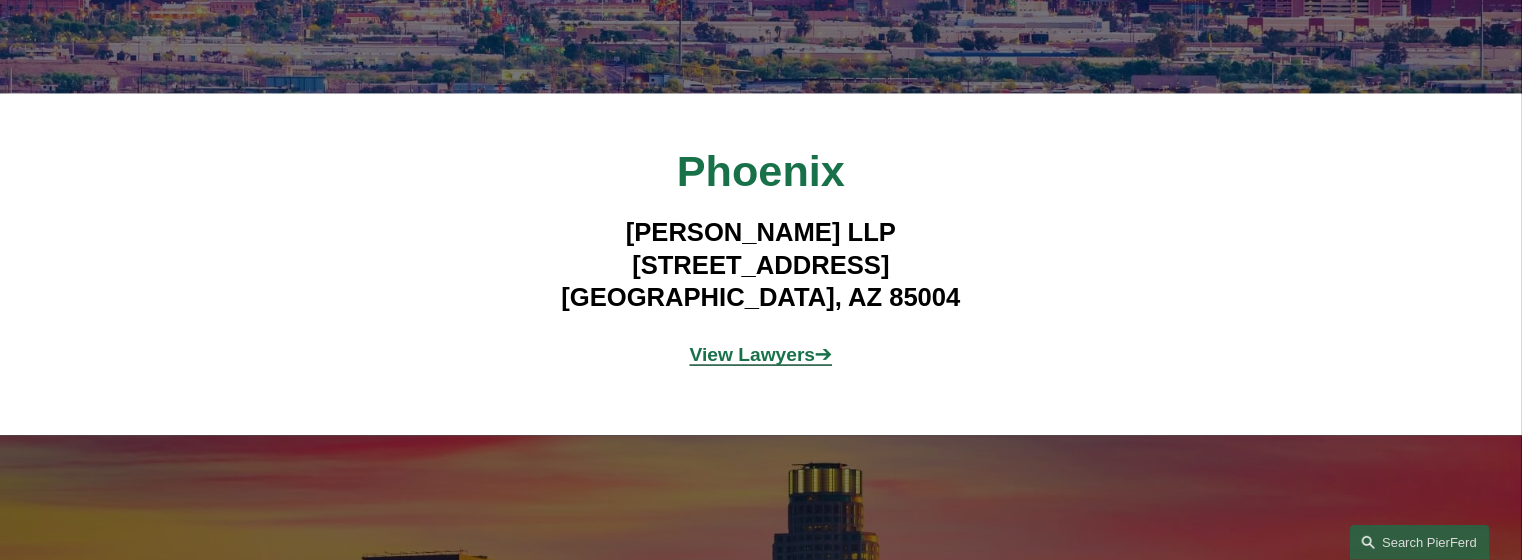 scroll, scrollTop: 1500, scrollLeft: 0, axis: vertical 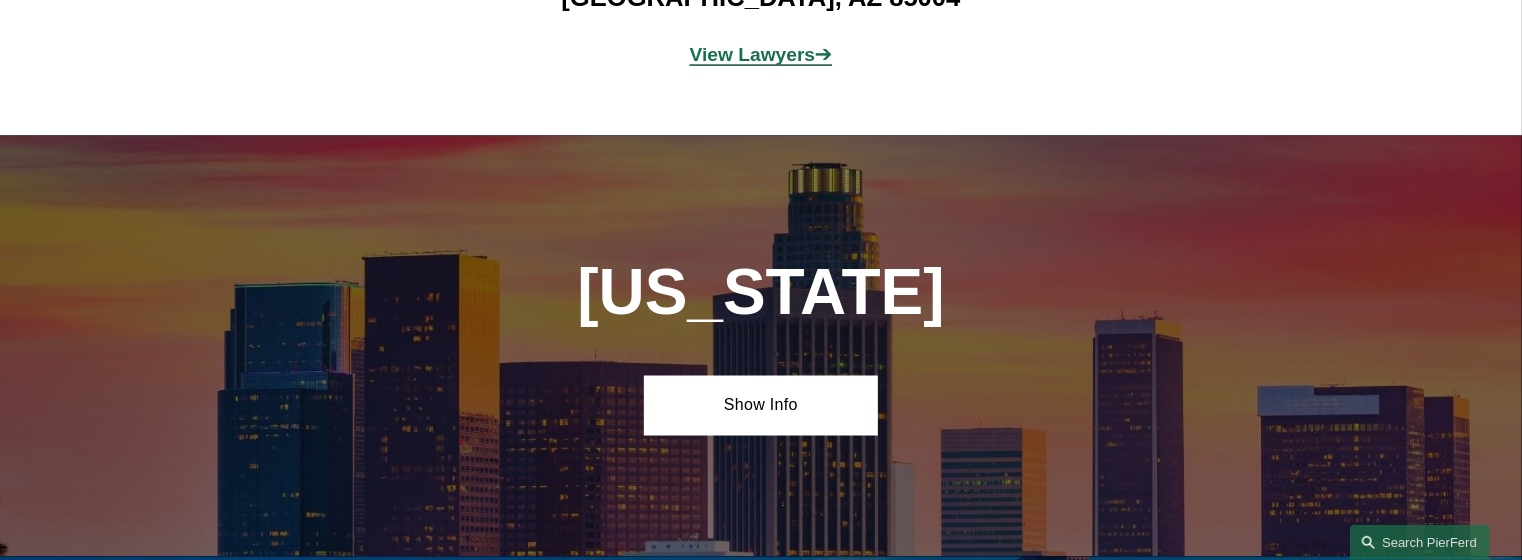 click on "View Lawyers" at bounding box center (753, 54) 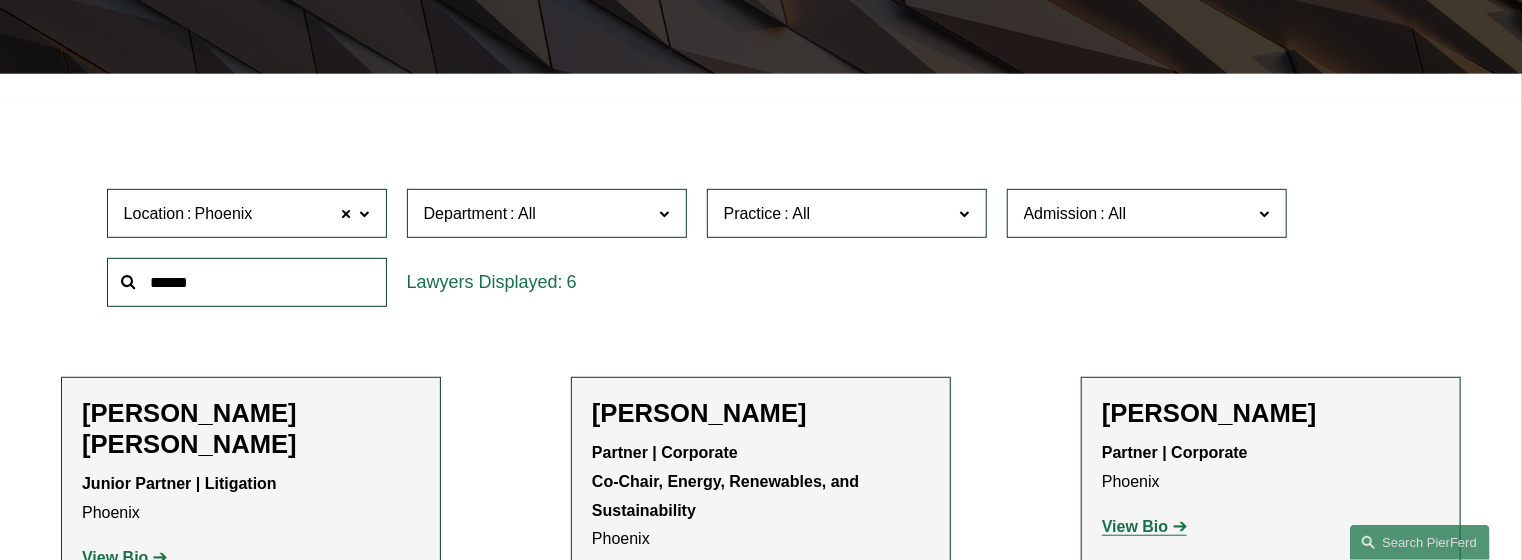 scroll, scrollTop: 0, scrollLeft: 0, axis: both 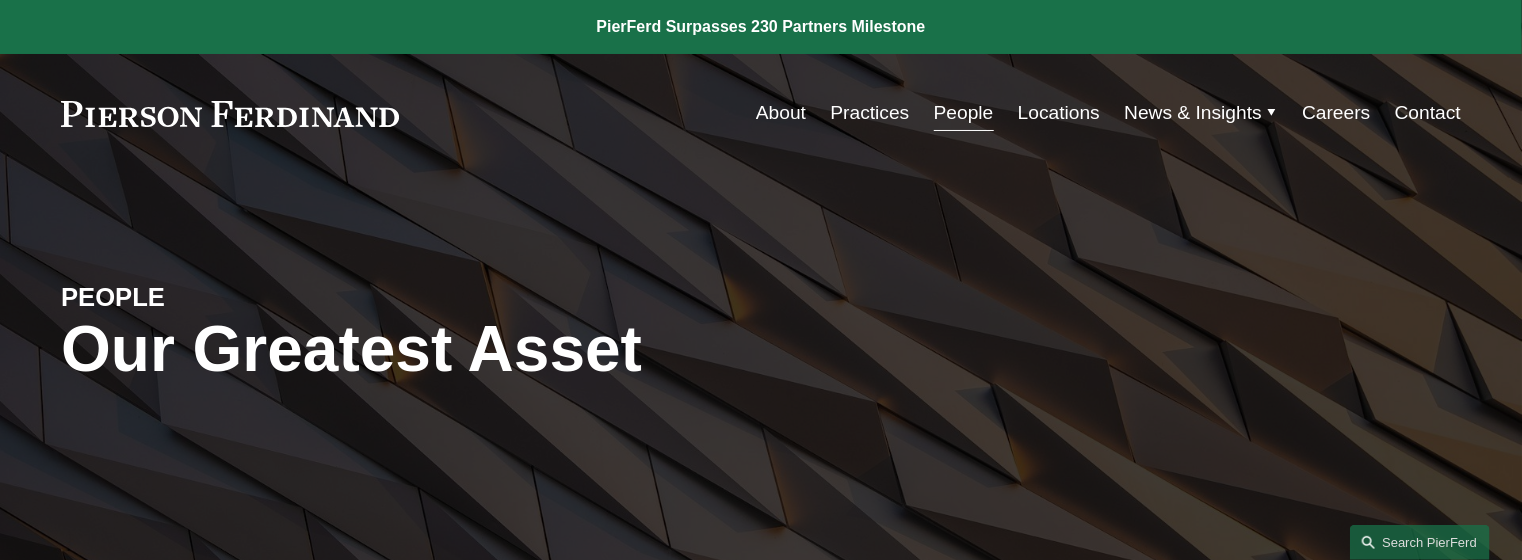 click on "About" at bounding box center [781, 113] 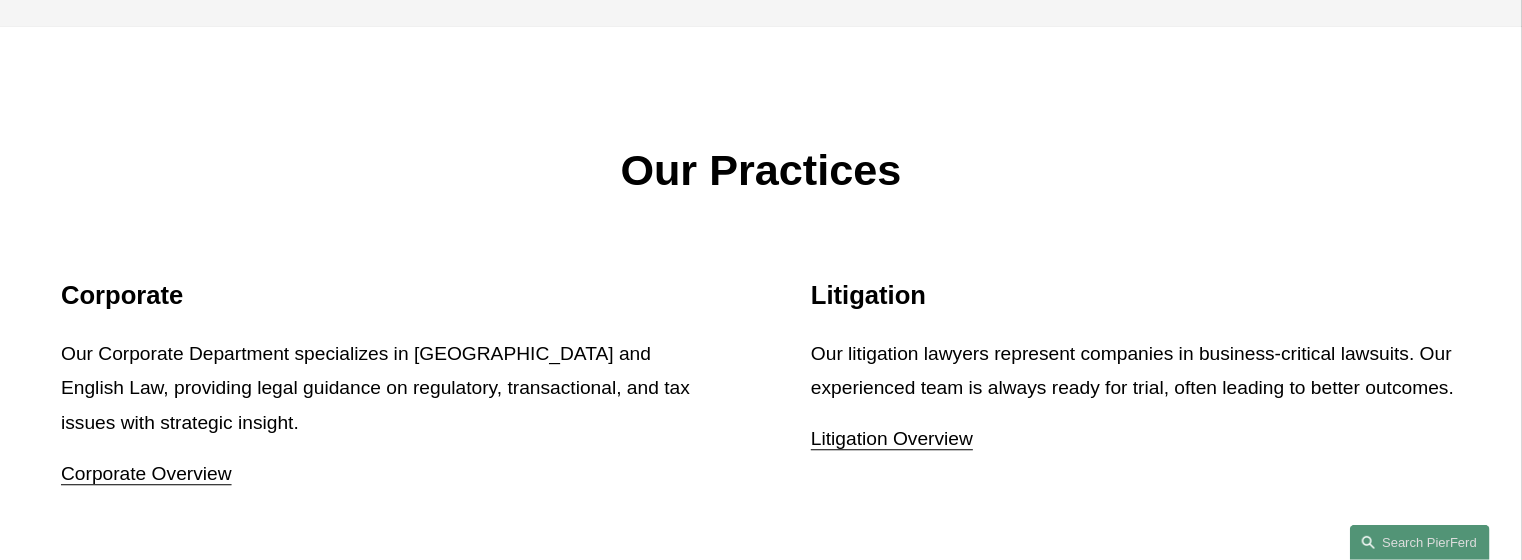 scroll, scrollTop: 2100, scrollLeft: 0, axis: vertical 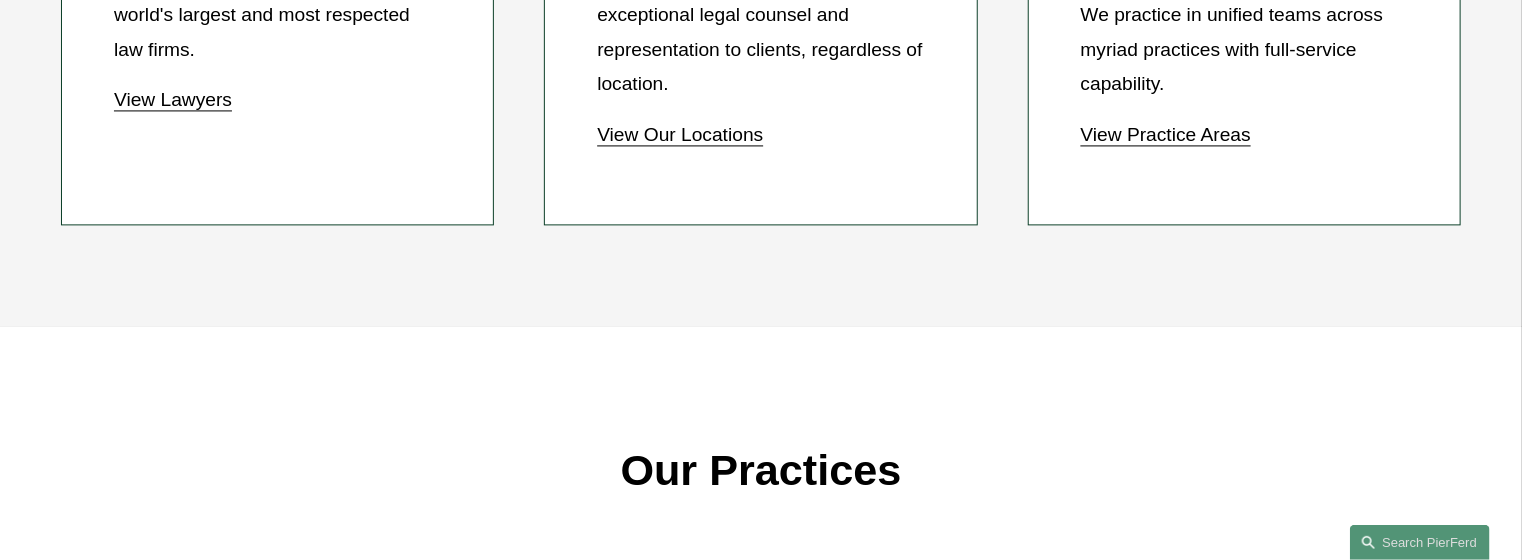 click on "View Lawyers" 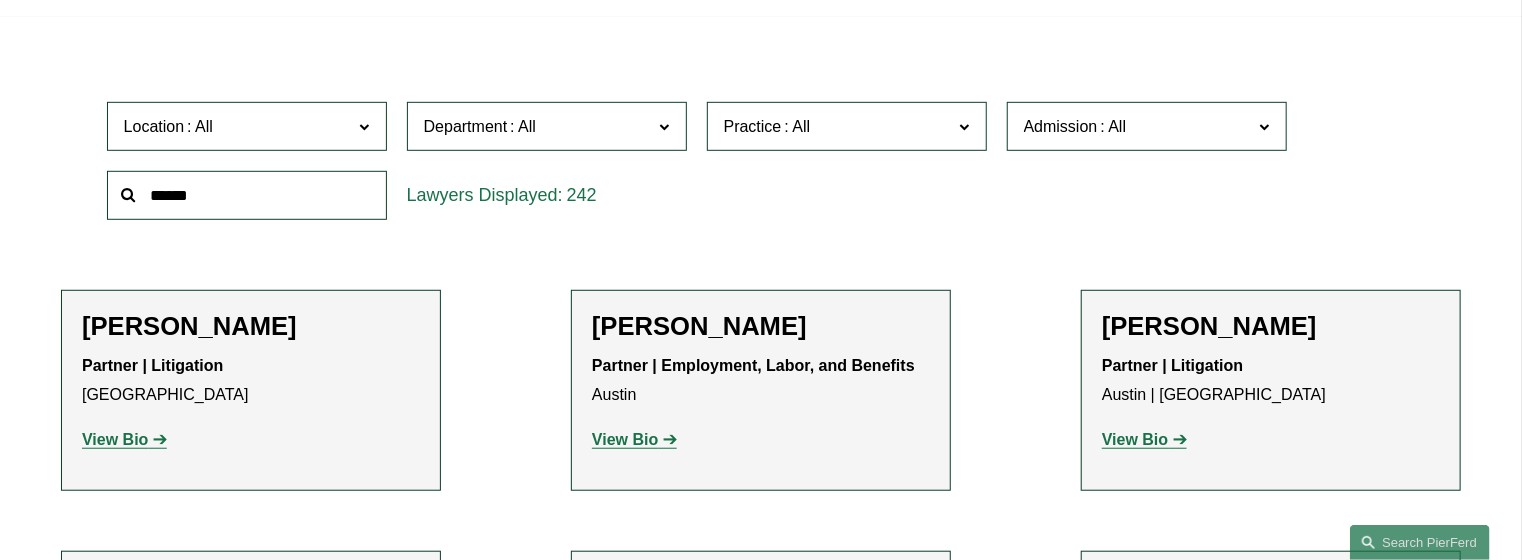 scroll, scrollTop: 600, scrollLeft: 0, axis: vertical 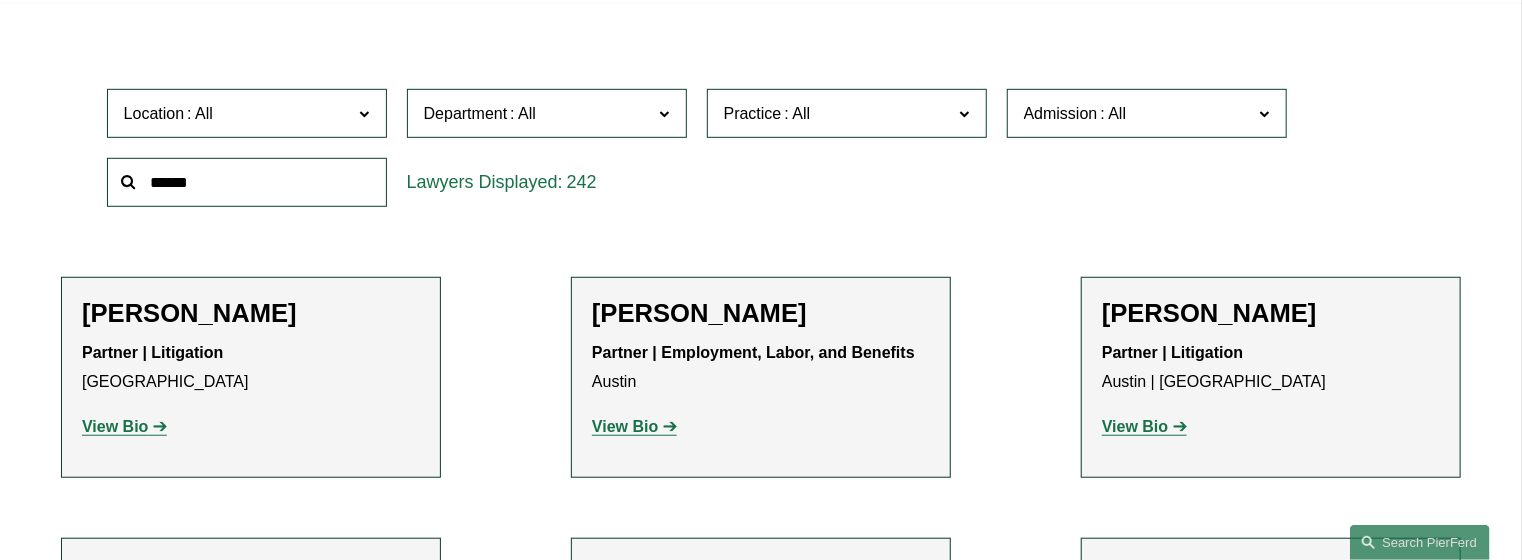 click 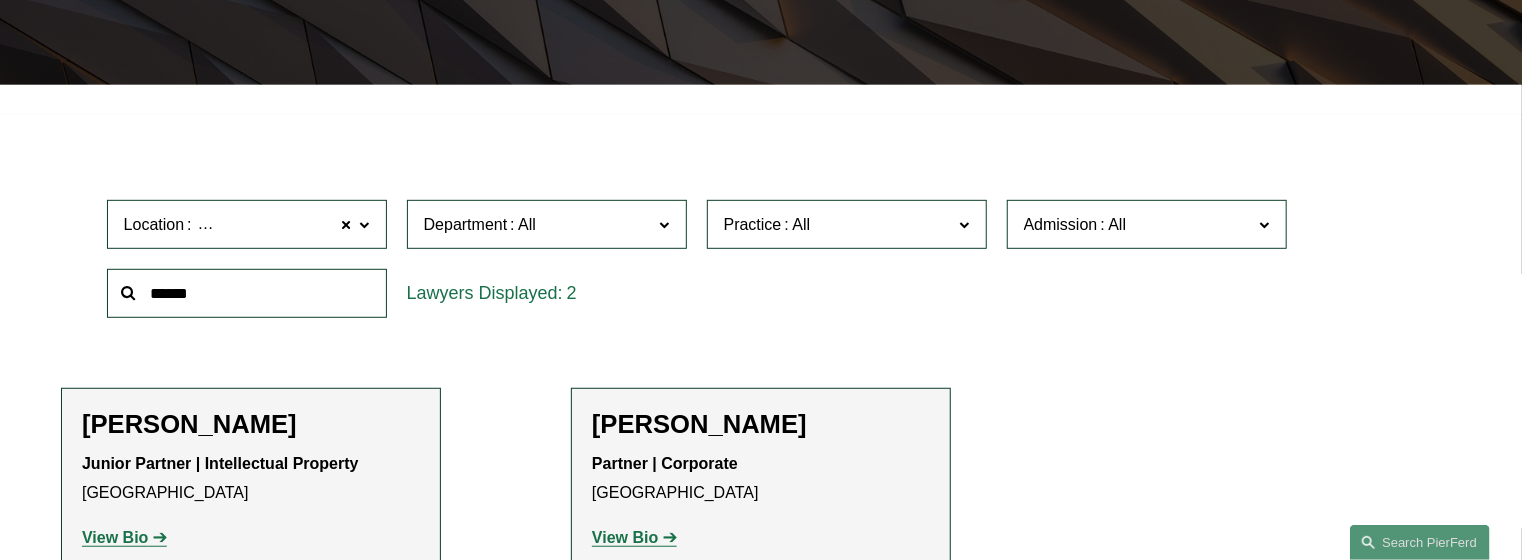 scroll, scrollTop: 570, scrollLeft: 0, axis: vertical 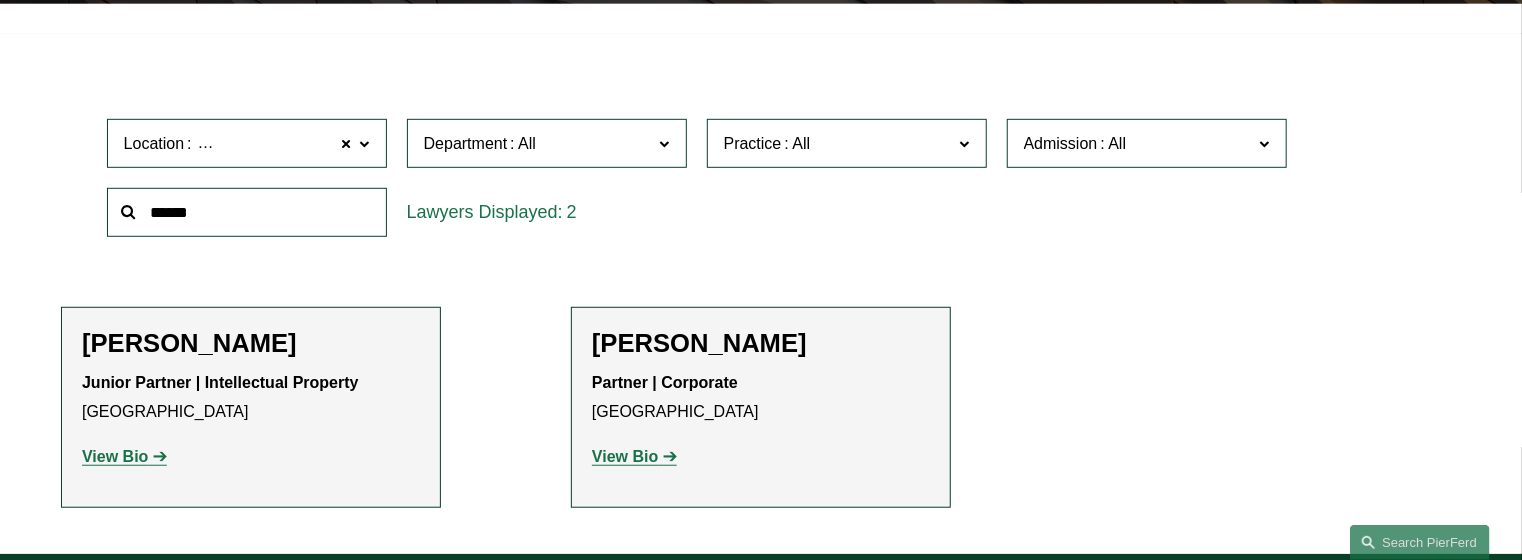click on "Admission" 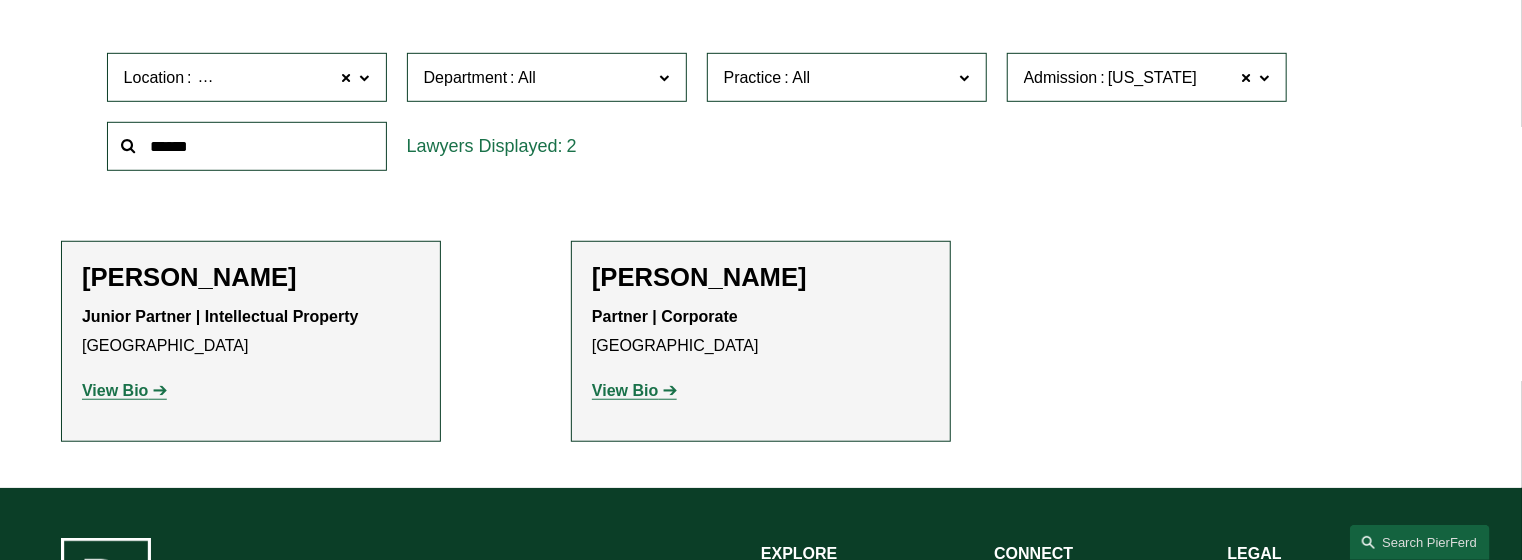 scroll, scrollTop: 670, scrollLeft: 0, axis: vertical 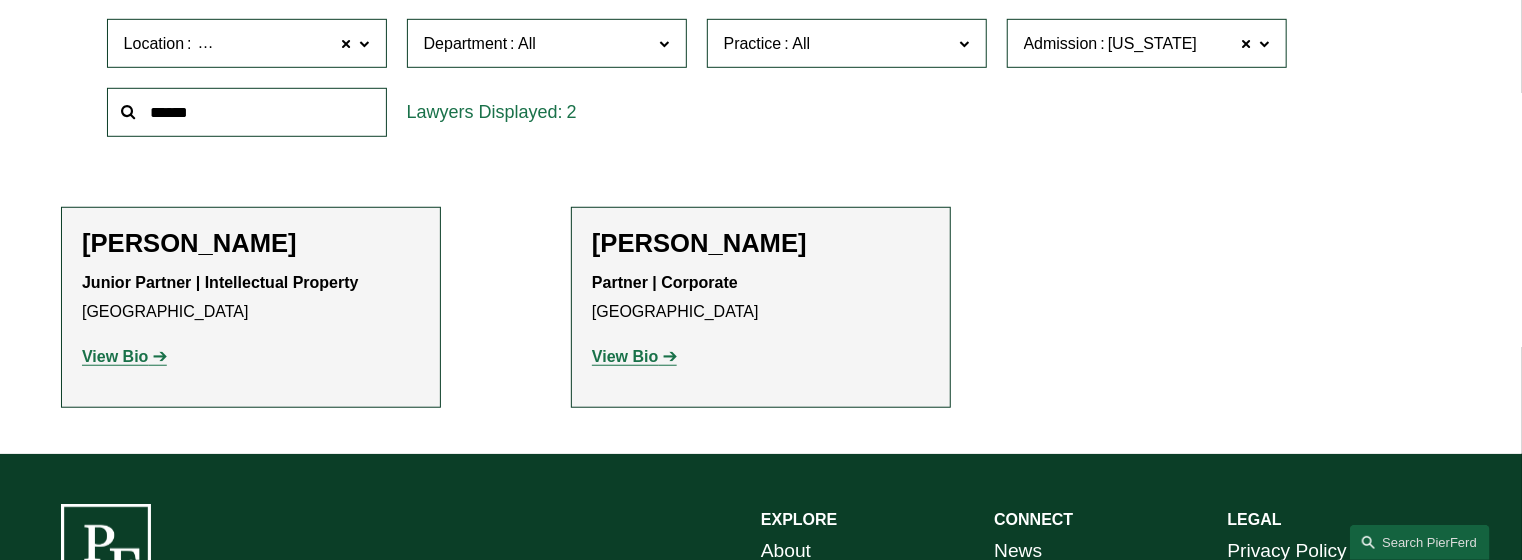 click 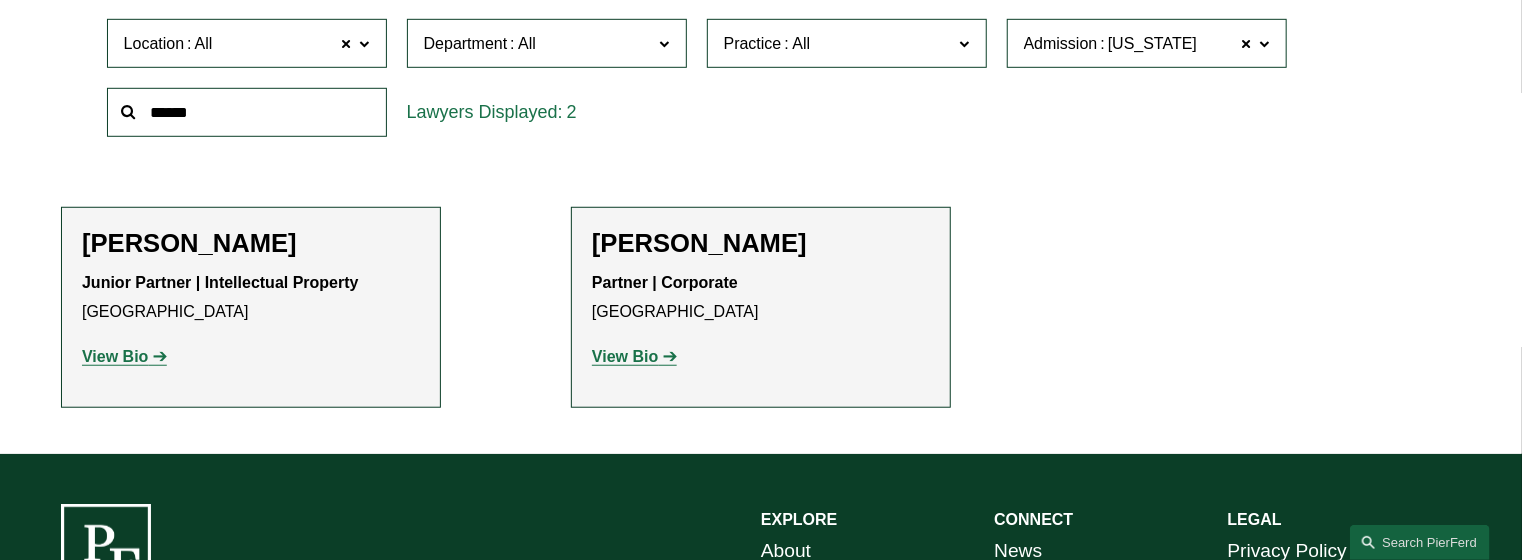 click on "Filter Location All All All [GEOGRAPHIC_DATA] [GEOGRAPHIC_DATA] [GEOGRAPHIC_DATA] [GEOGRAPHIC_DATA] [GEOGRAPHIC_DATA] [GEOGRAPHIC_DATA] [GEOGRAPHIC_DATA] [GEOGRAPHIC_DATA] [GEOGRAPHIC_DATA] [GEOGRAPHIC_DATA] [GEOGRAPHIC_DATA] [GEOGRAPHIC_DATA] [GEOGRAPHIC_DATA] [GEOGRAPHIC_DATA] [GEOGRAPHIC_DATA] [US_STATE] [GEOGRAPHIC_DATA][US_STATE][PERSON_NAME][GEOGRAPHIC_DATA] [GEOGRAPHIC_DATA] [GEOGRAPHIC_DATA] [GEOGRAPHIC_DATA] [GEOGRAPHIC_DATA] [GEOGRAPHIC_DATA] [US_STATE], [GEOGRAPHIC_DATA] Wilmington Department All Corporate Employment, Labor, and Benefits Intellectual Property Litigation Practice All Antitrust Counseling Appellate Arbitration and Mediation Banking and Financial Services Bankruptcy, Financial Restructuring, and Reorganization Broker-Dealer Regulation Cannabis, Hemp & CBD Capital Markets Civil Pretrial and Trial Services Class Action Defense Commercial Litigation Commercial Transactions Commodities, Futures & Derivatives Communications & Media Condemnation and Eminent Domain Construction and Design Professional Copyrights Cyber, Privacy & Technology Education Emerging Companies Employment and Labor Energy, Gas, and Oil Law Energy, Renewables, and Sustainability Entertainment Environmental, Health, and Safety FDA Franchising Patents" 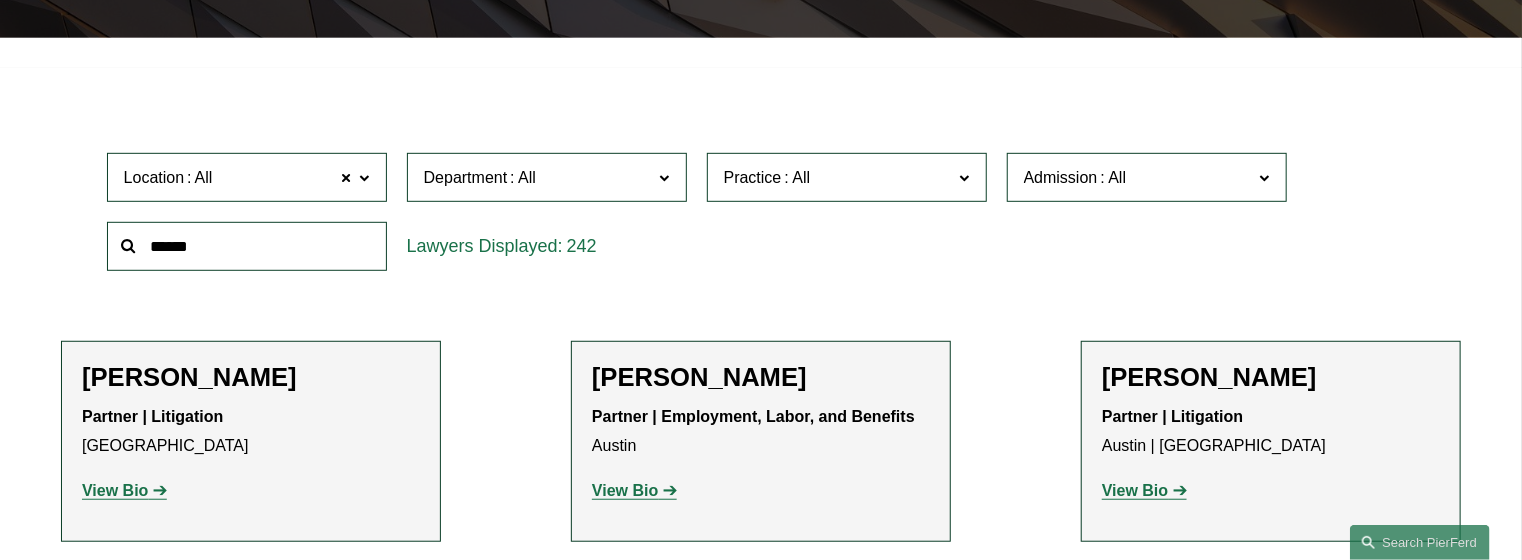 scroll, scrollTop: 570, scrollLeft: 0, axis: vertical 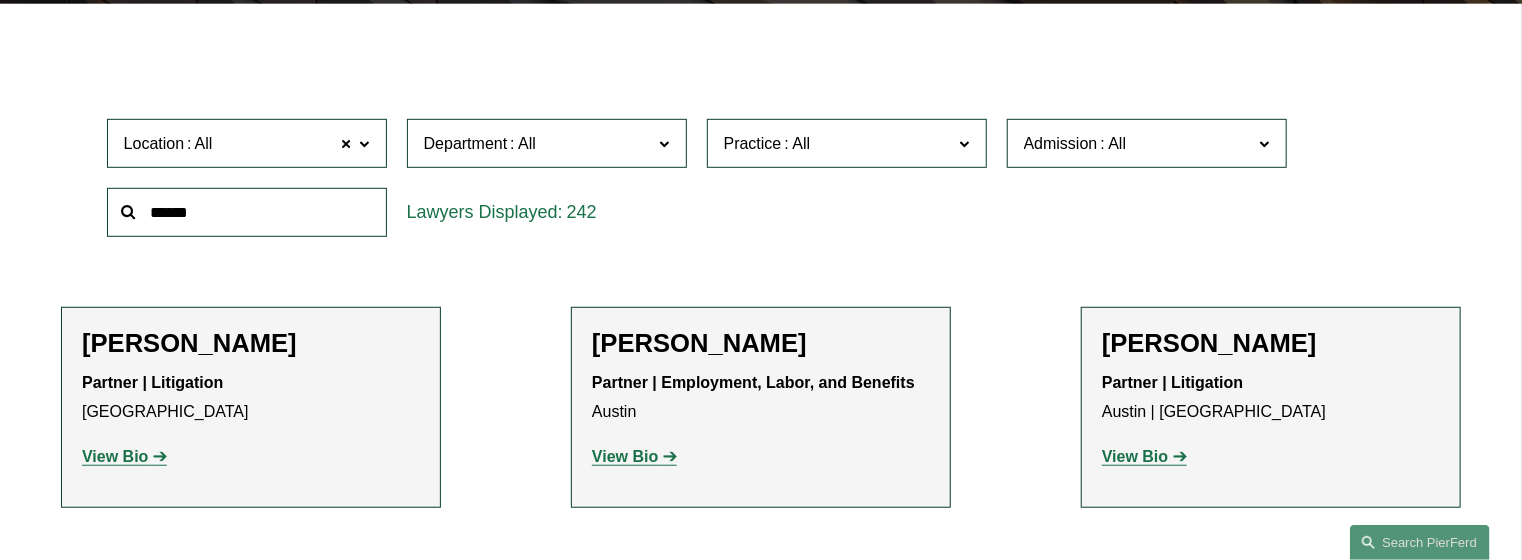 click 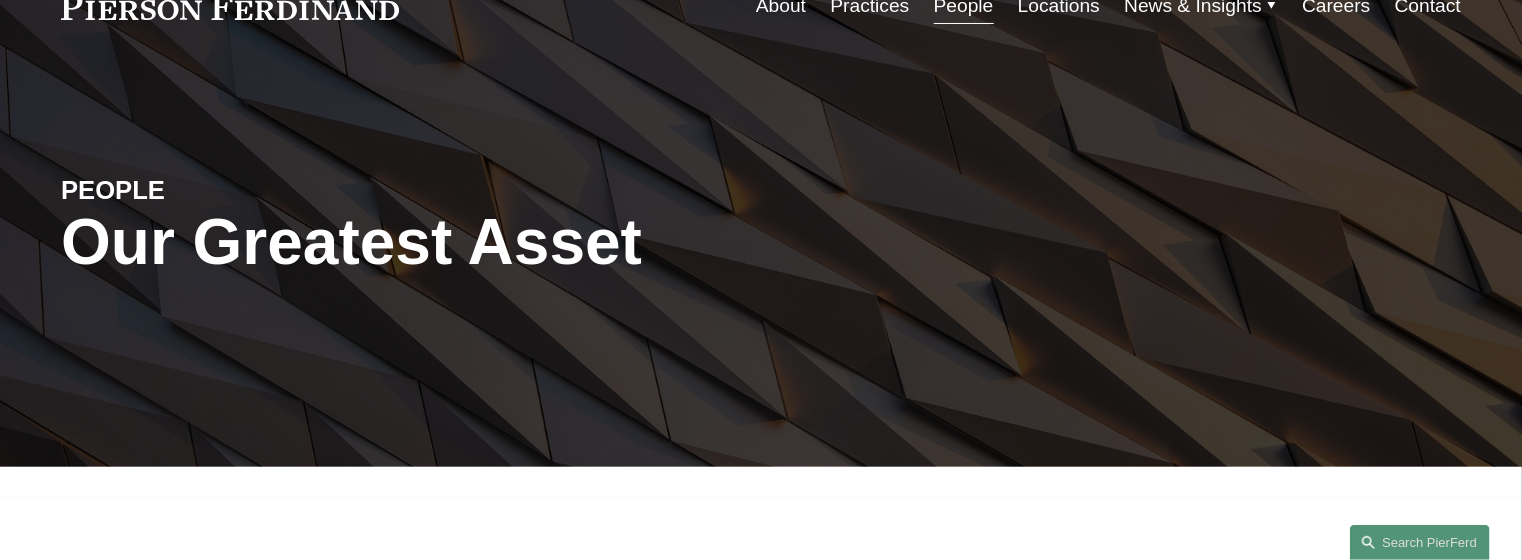 scroll, scrollTop: 0, scrollLeft: 0, axis: both 